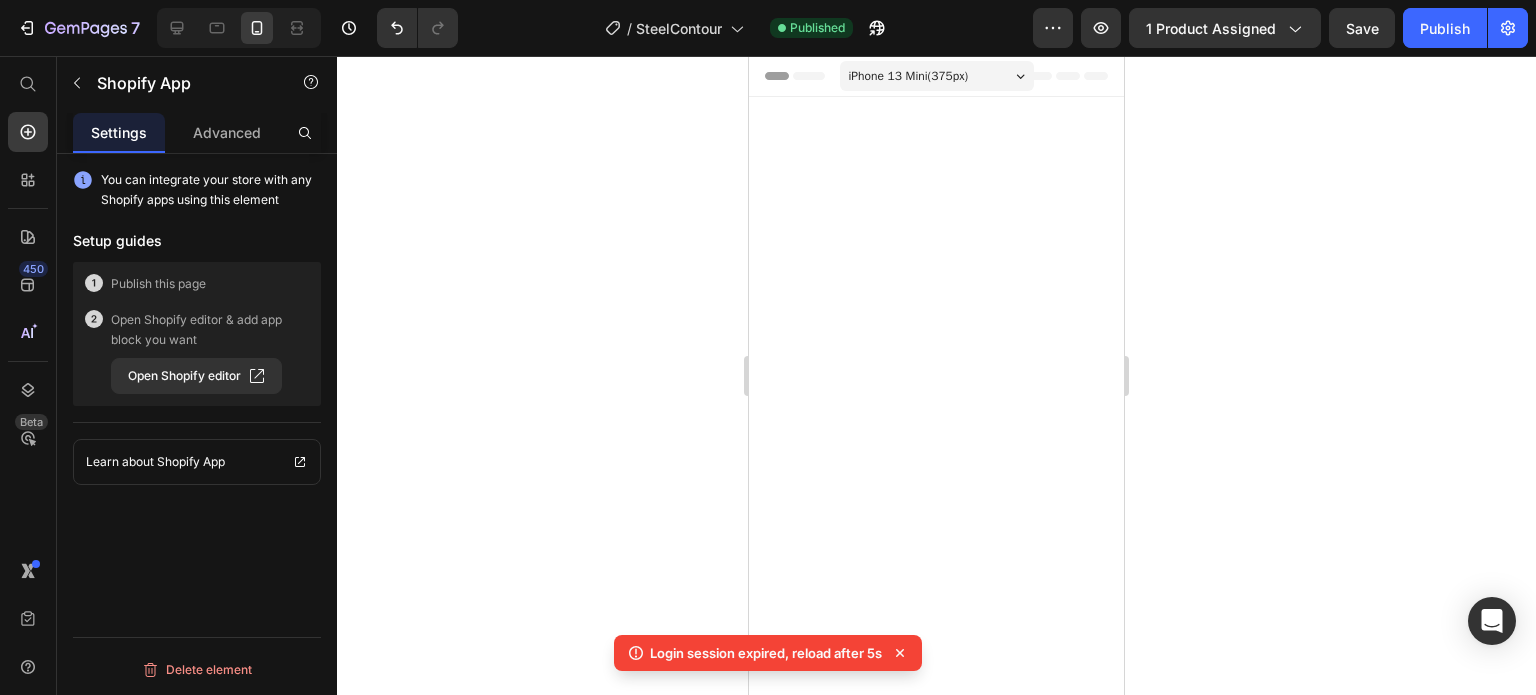 scroll, scrollTop: 1739, scrollLeft: 0, axis: vertical 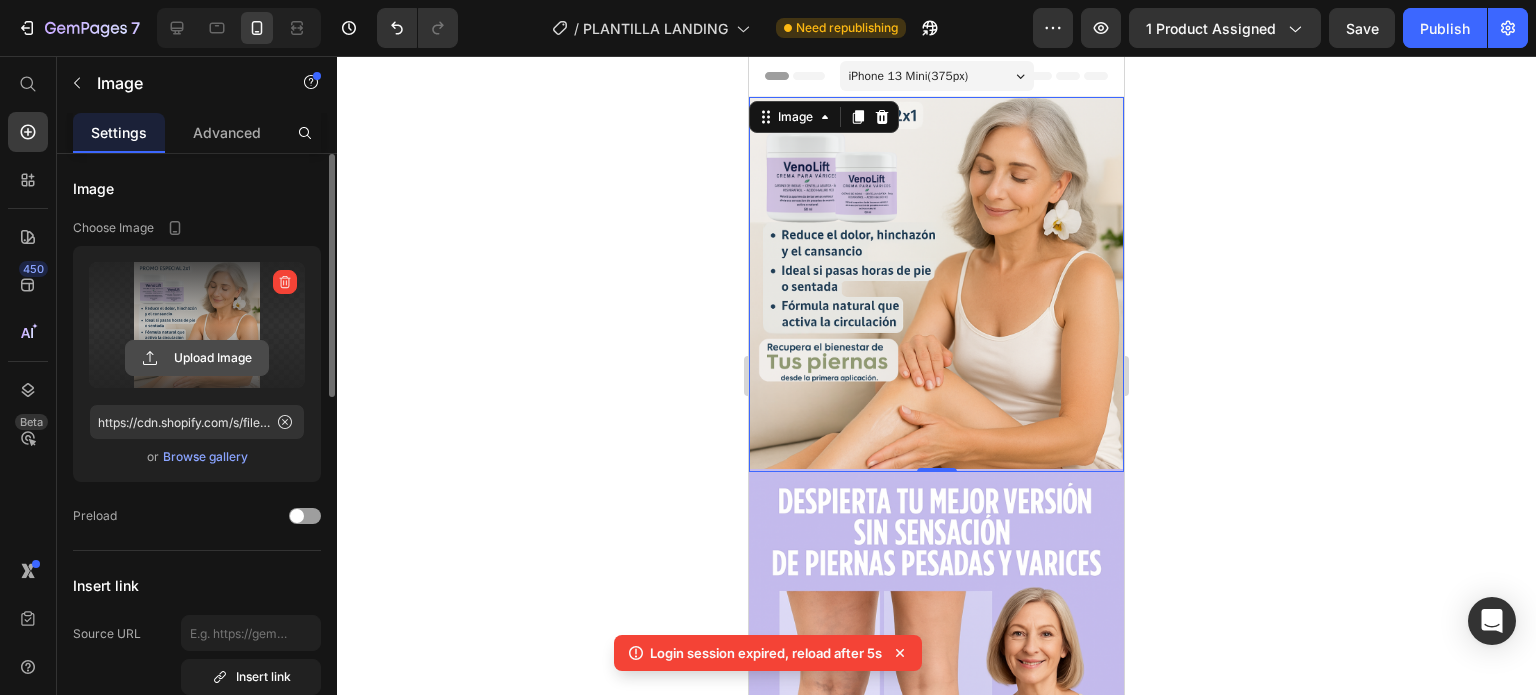 click 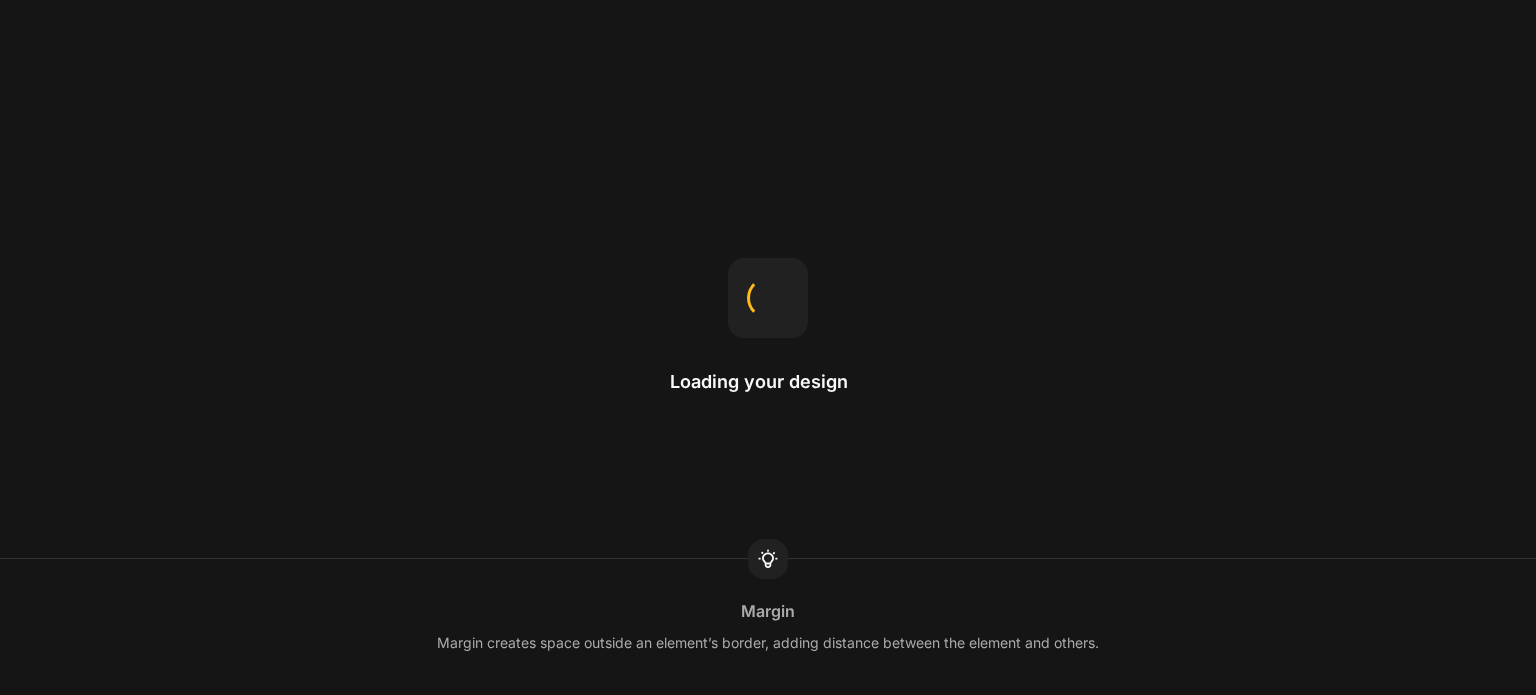 scroll, scrollTop: 0, scrollLeft: 0, axis: both 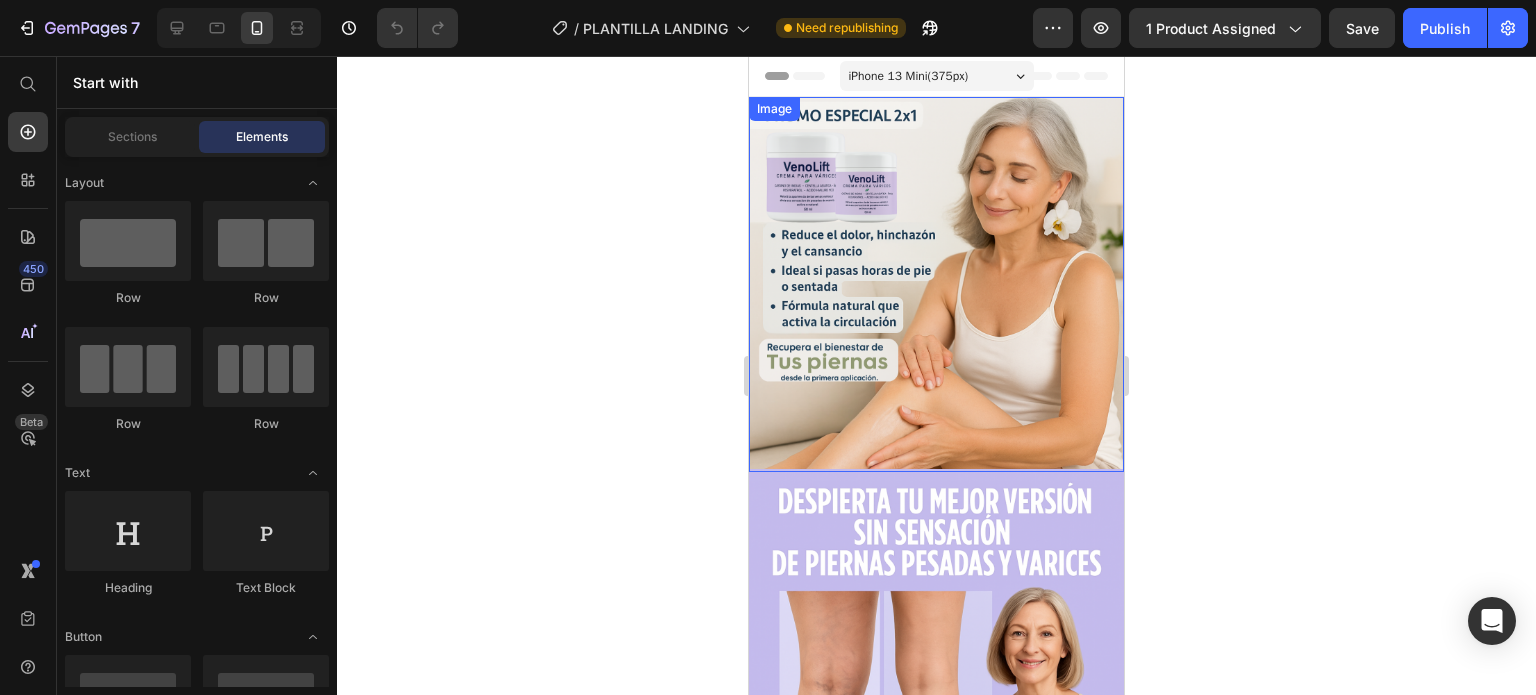 click at bounding box center (936, 284) 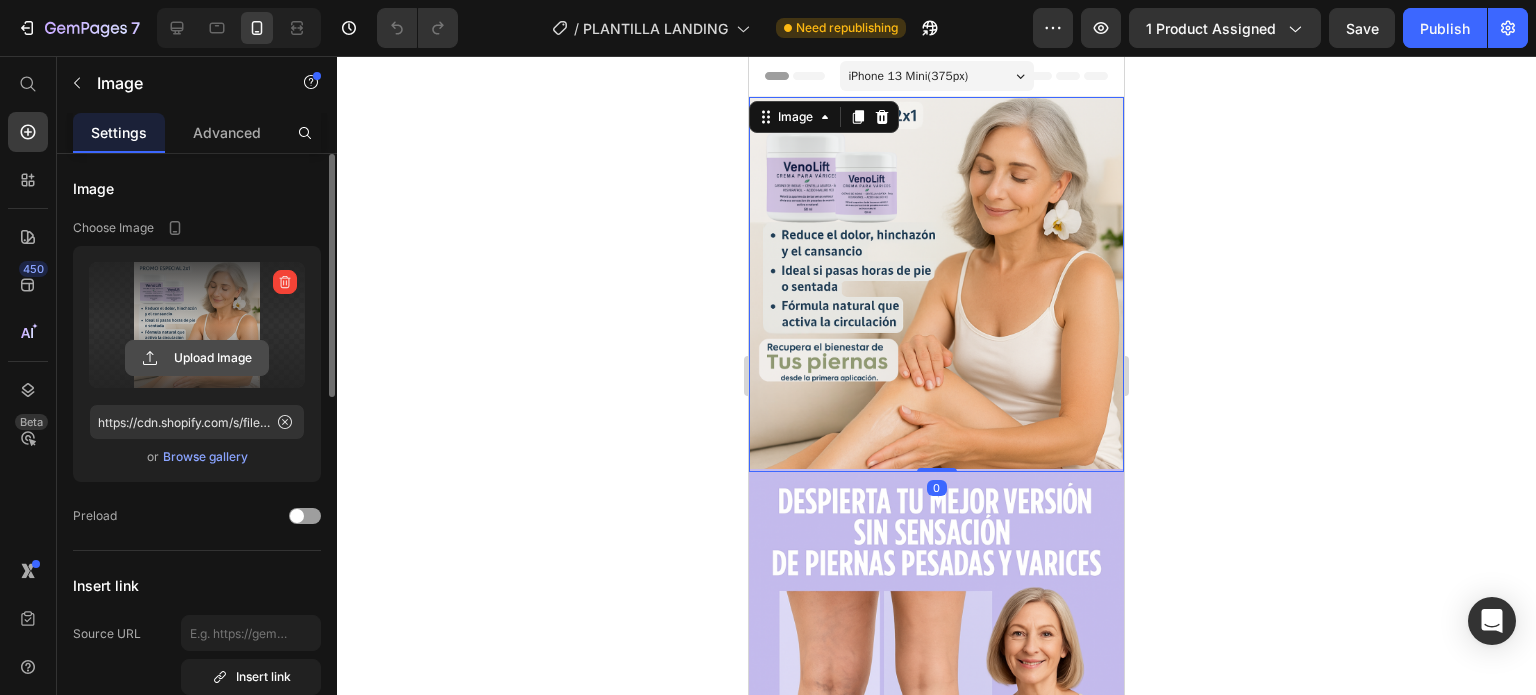 click 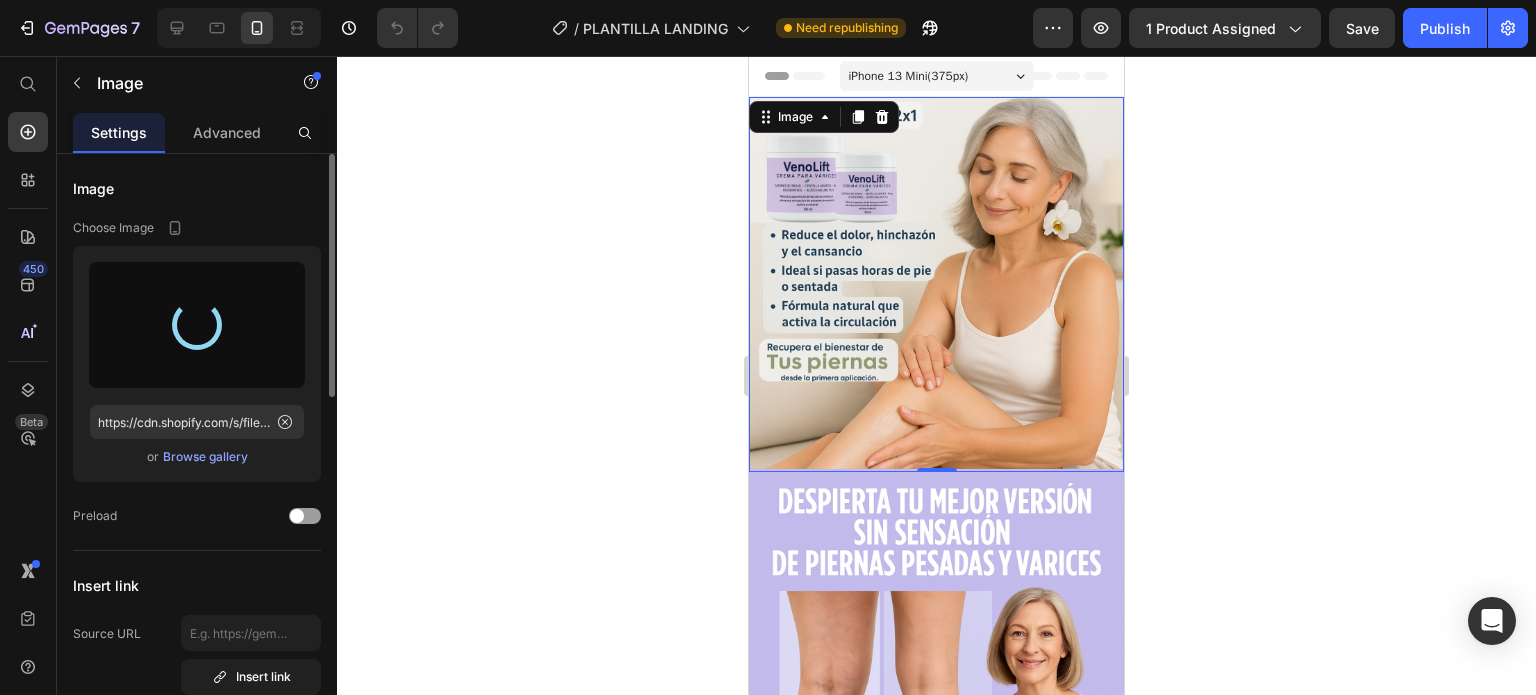 type on "https://cdn.shopify.com/s/files/1/0744/3188/9621/files/gempages_572980251701806196-c28b98f9-4341-45c0-954c-fb68b93fa969.png" 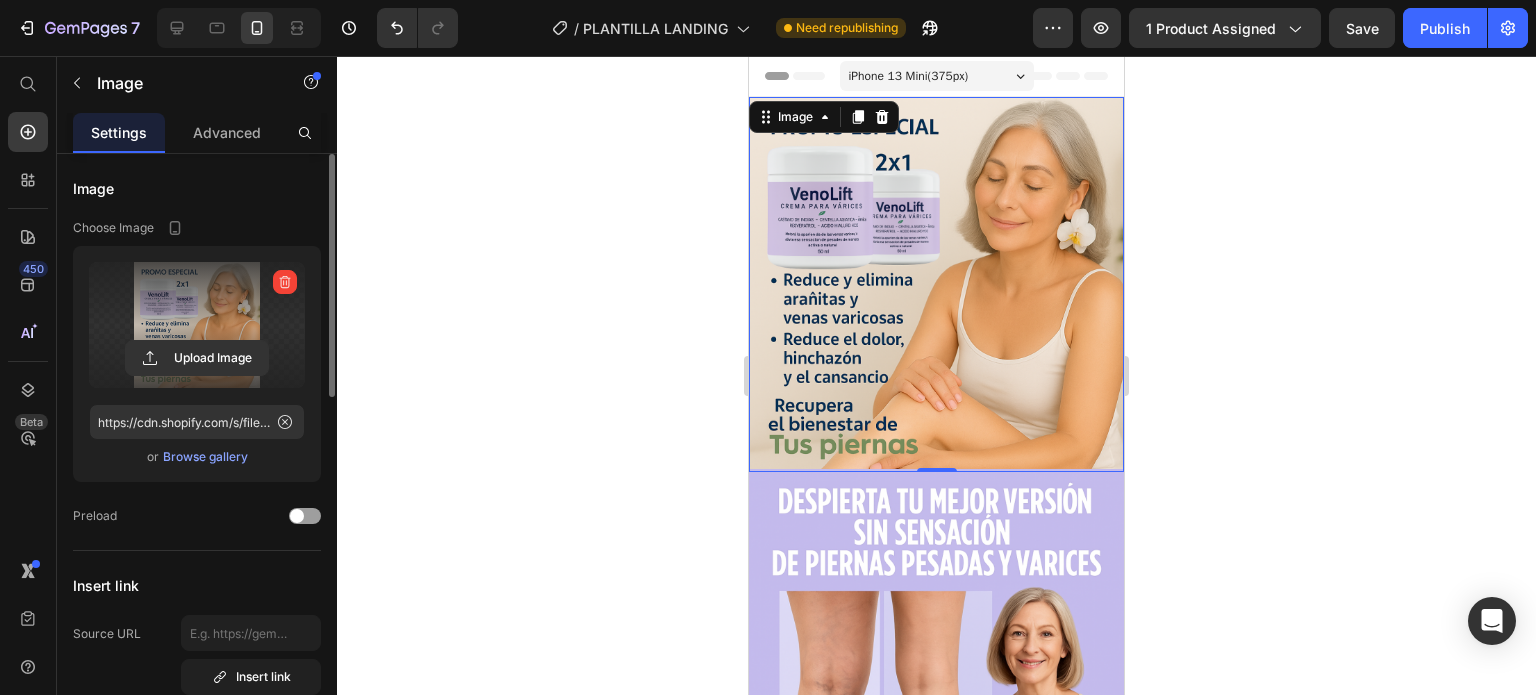 click 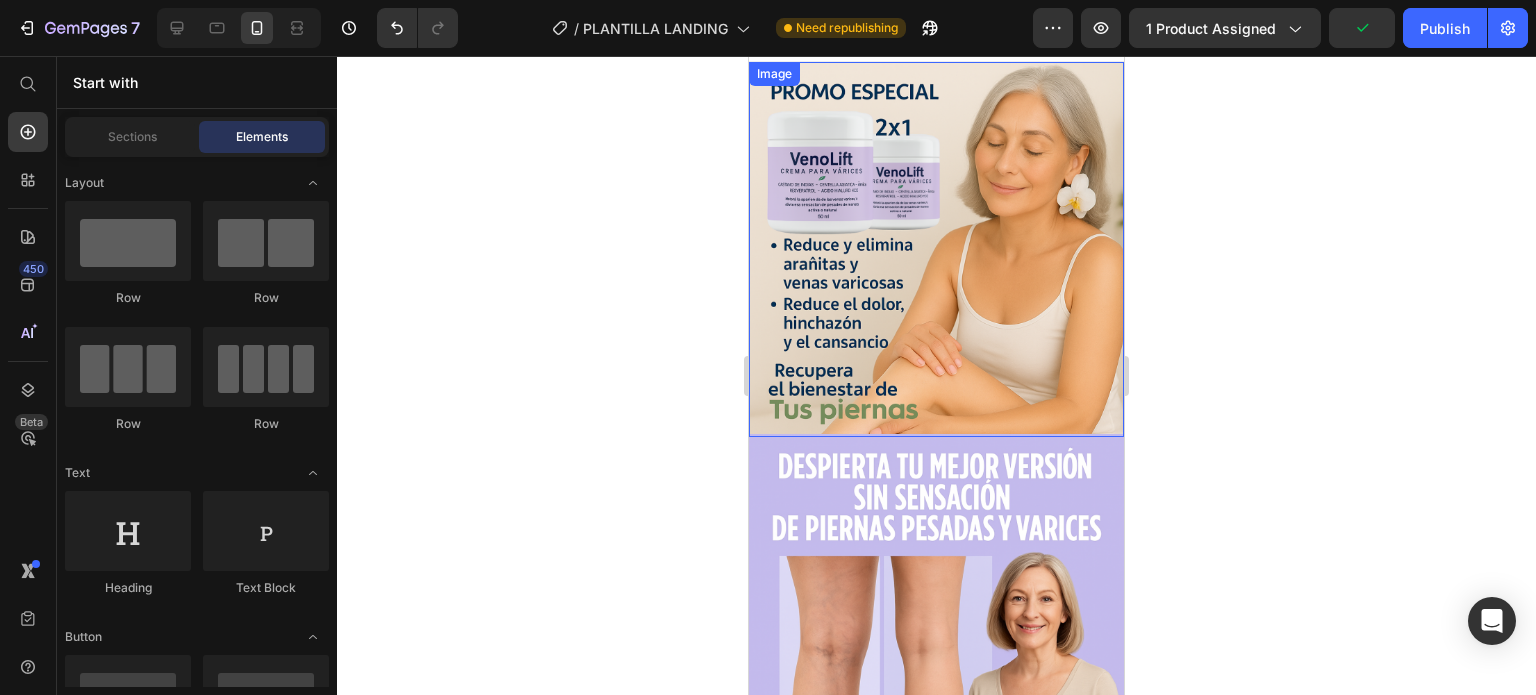 scroll, scrollTop: 0, scrollLeft: 0, axis: both 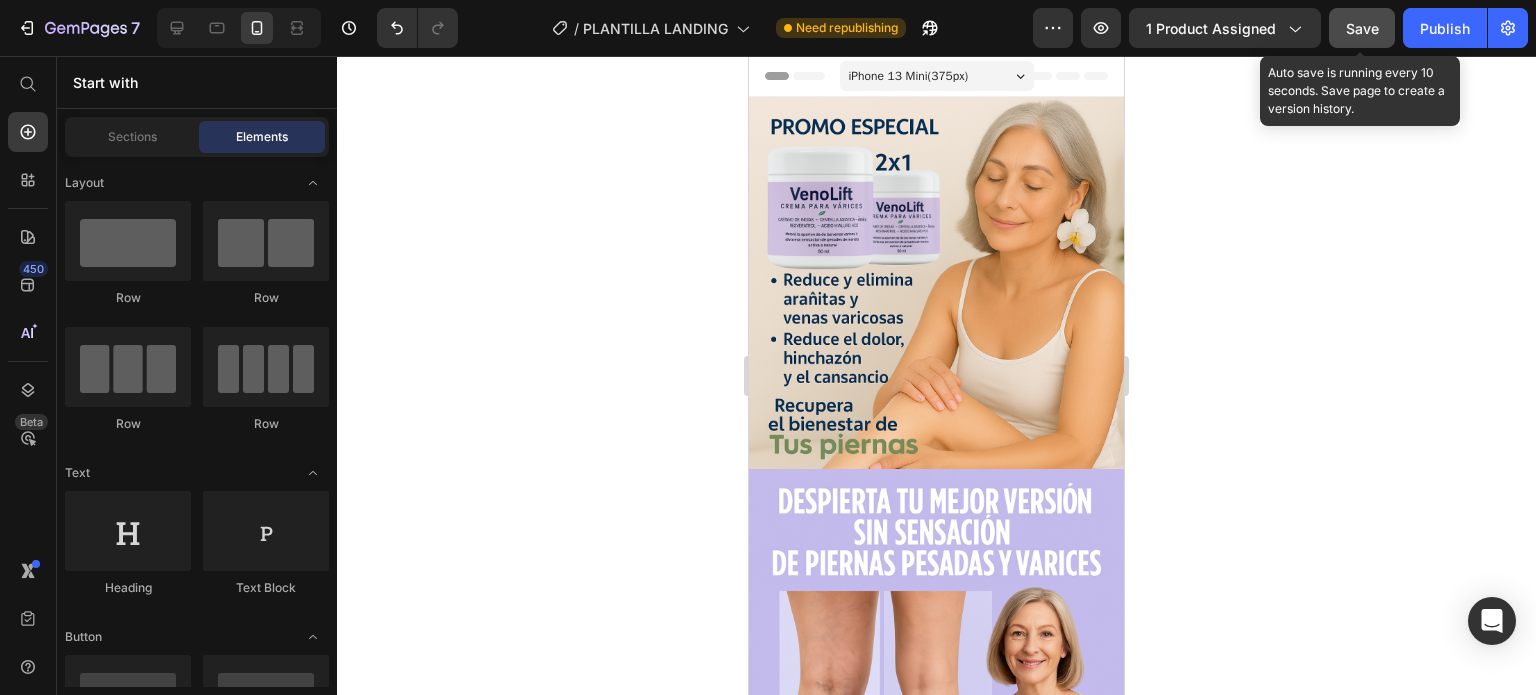 click on "Save" 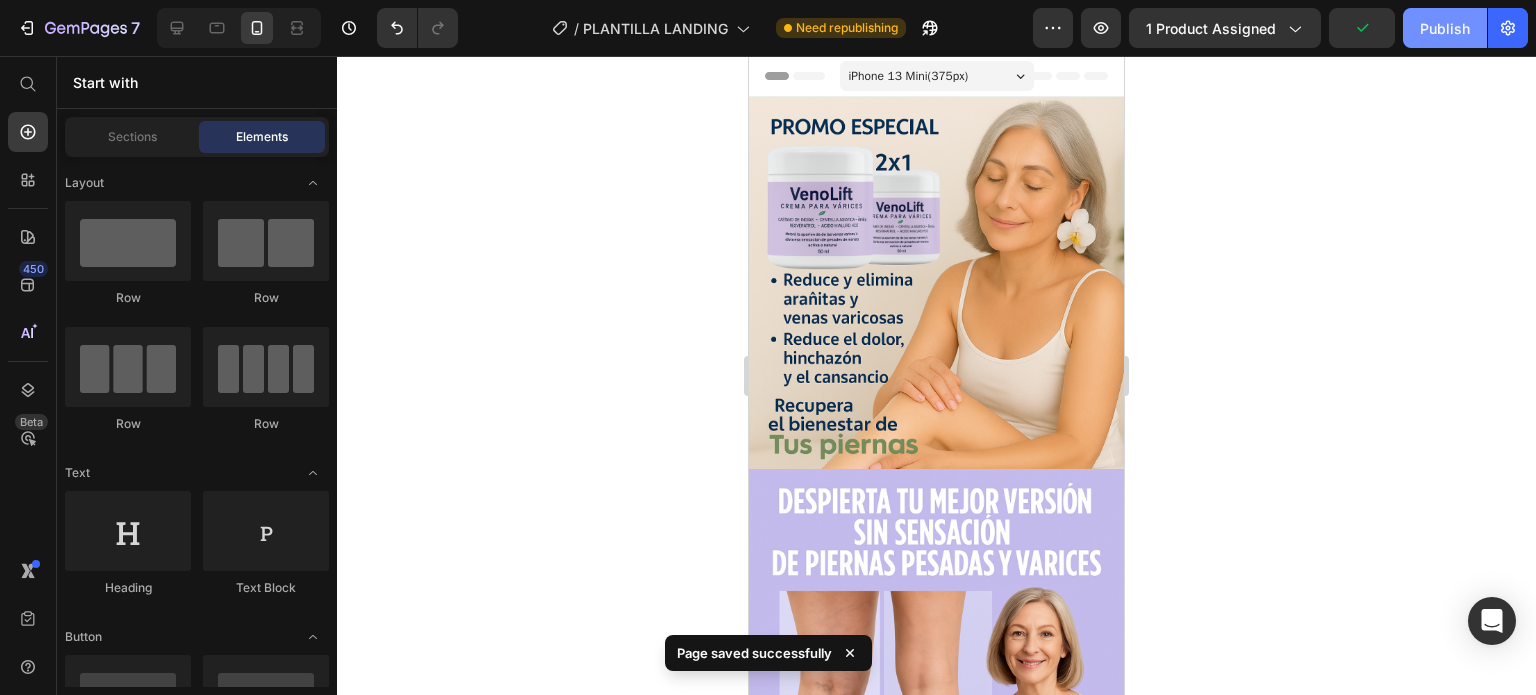 click on "Publish" 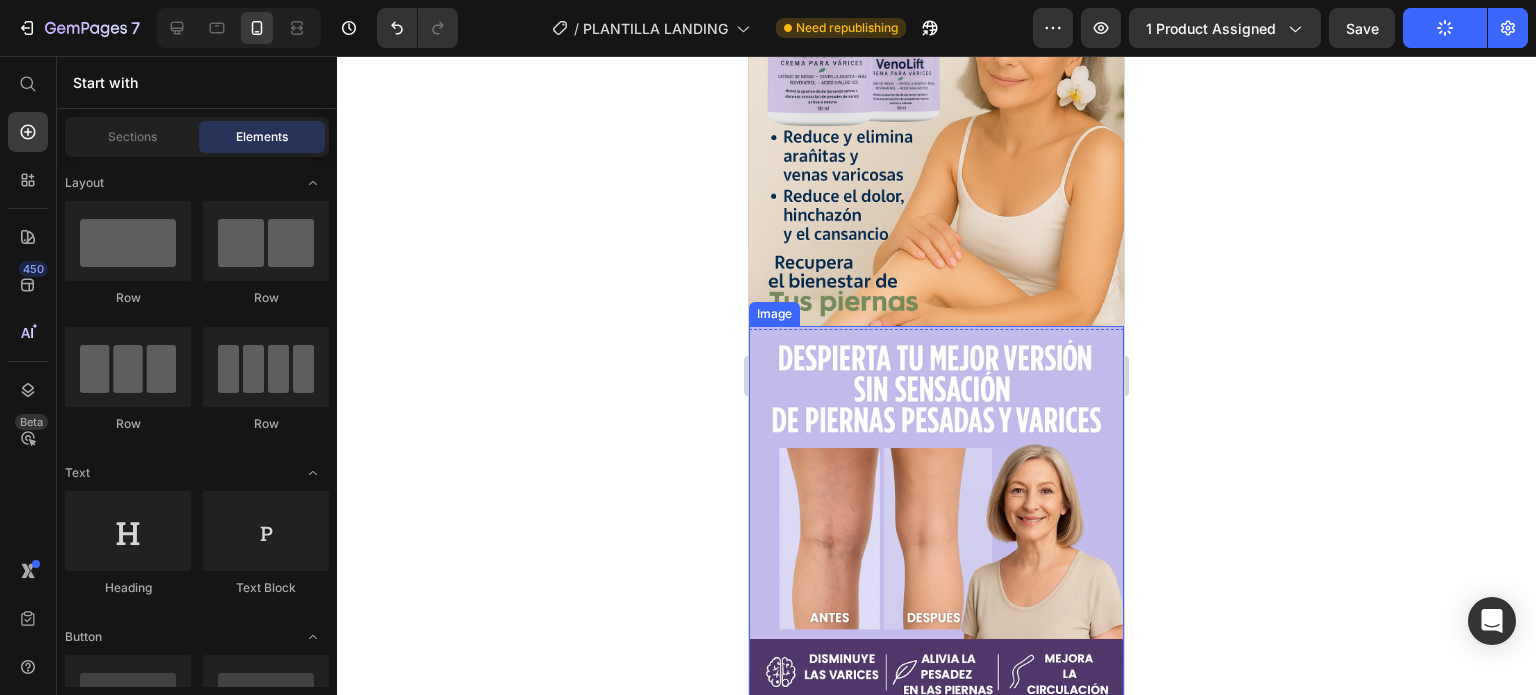scroll, scrollTop: 100, scrollLeft: 0, axis: vertical 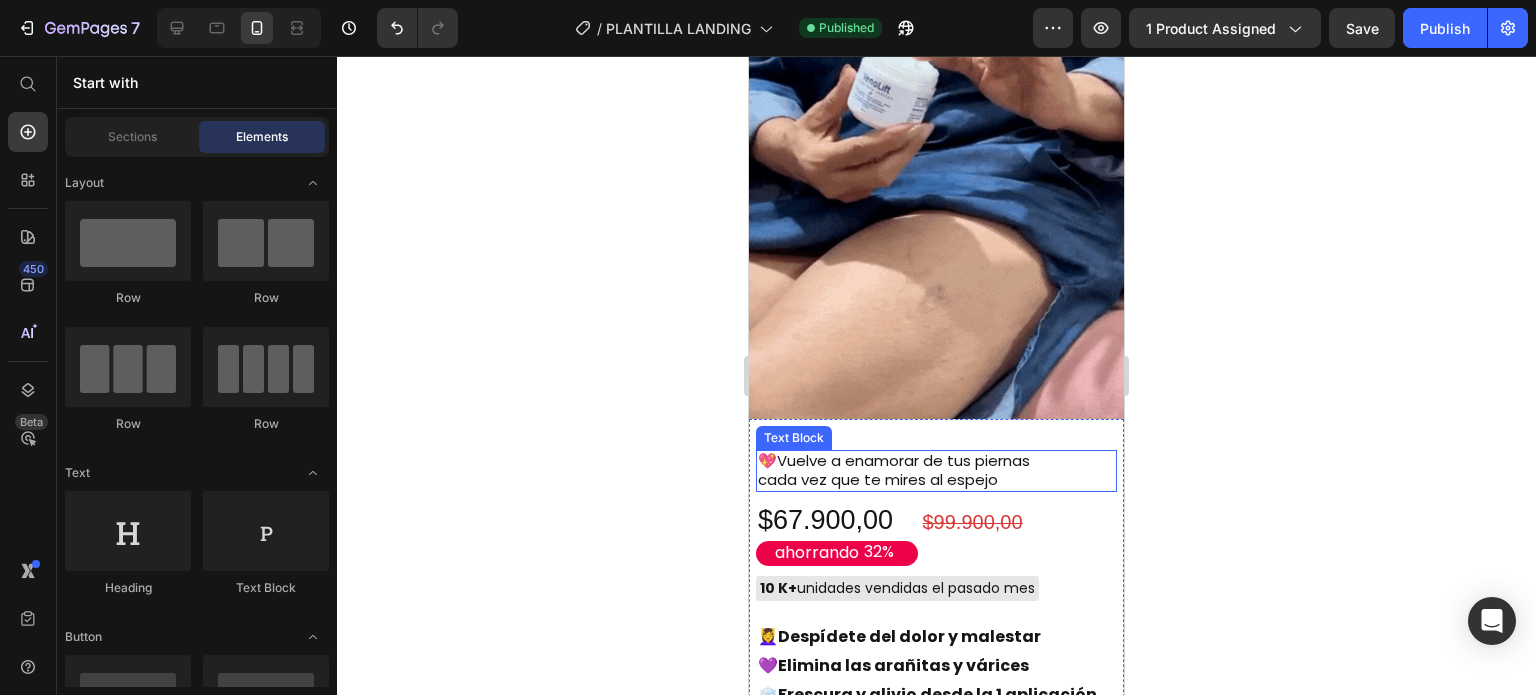 click on "💖 Vuelve a enamorar de tus piernas cada vez que te mires al espejo" at bounding box center (909, 471) 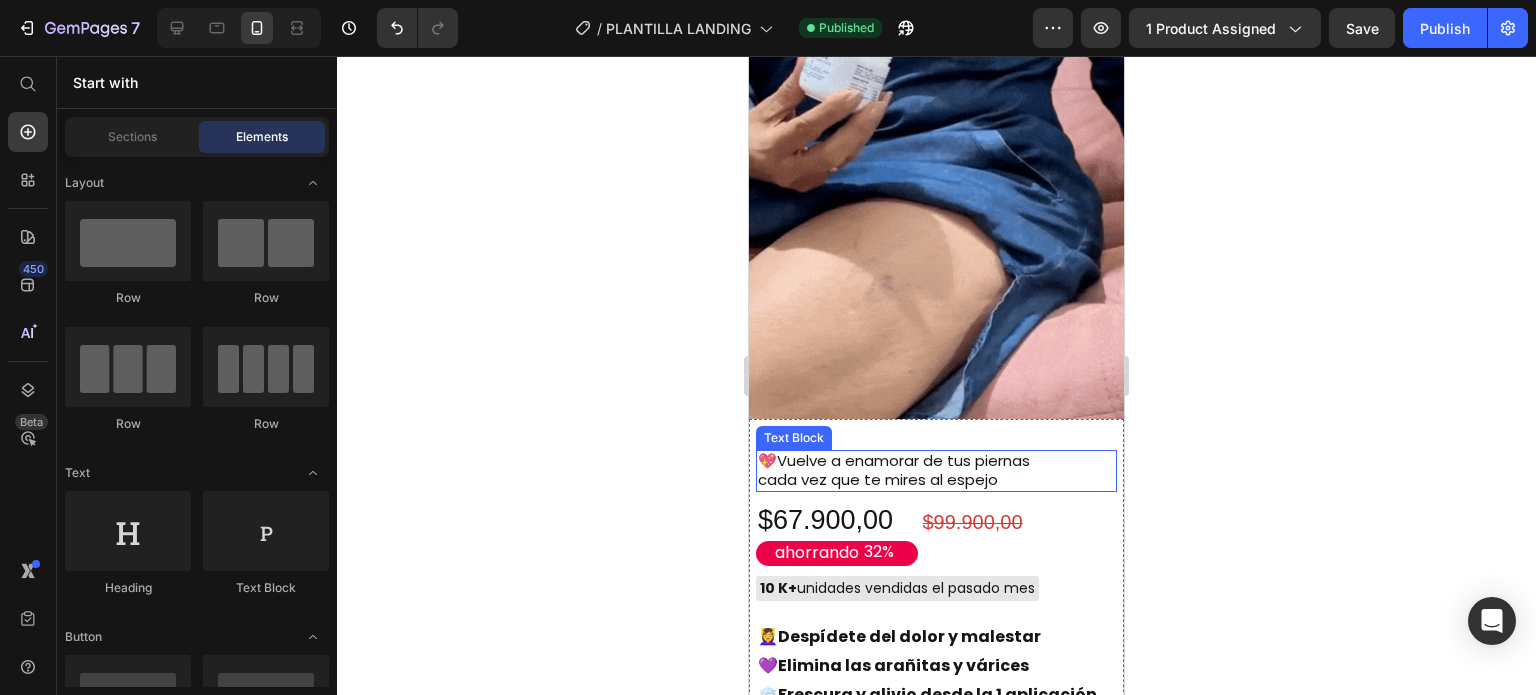 click on "💖 Vuelve a enamorar de tus piernas cada vez que te mires al espejo" at bounding box center (909, 471) 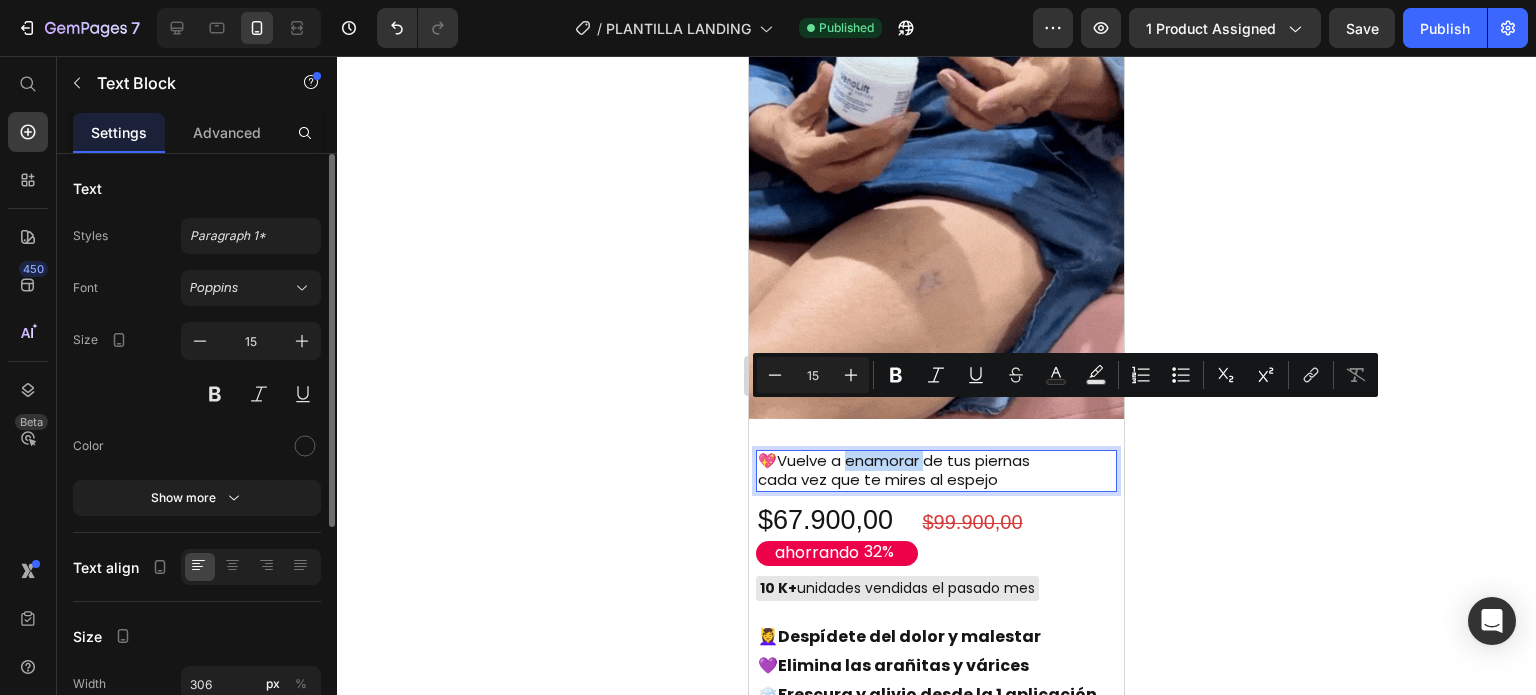 click on "💖 Vuelve a enamorar de tus piernas cada vez que te mires al espejo" at bounding box center (909, 471) 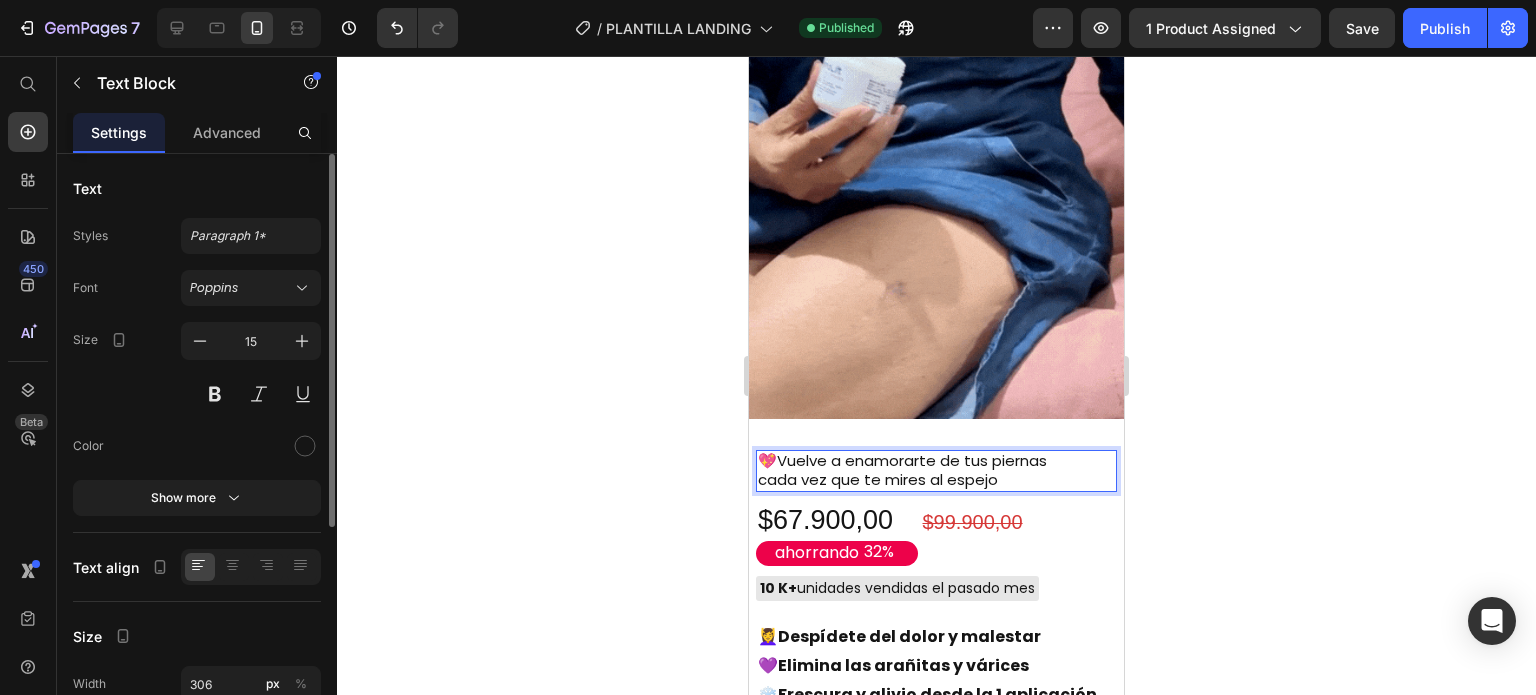 click 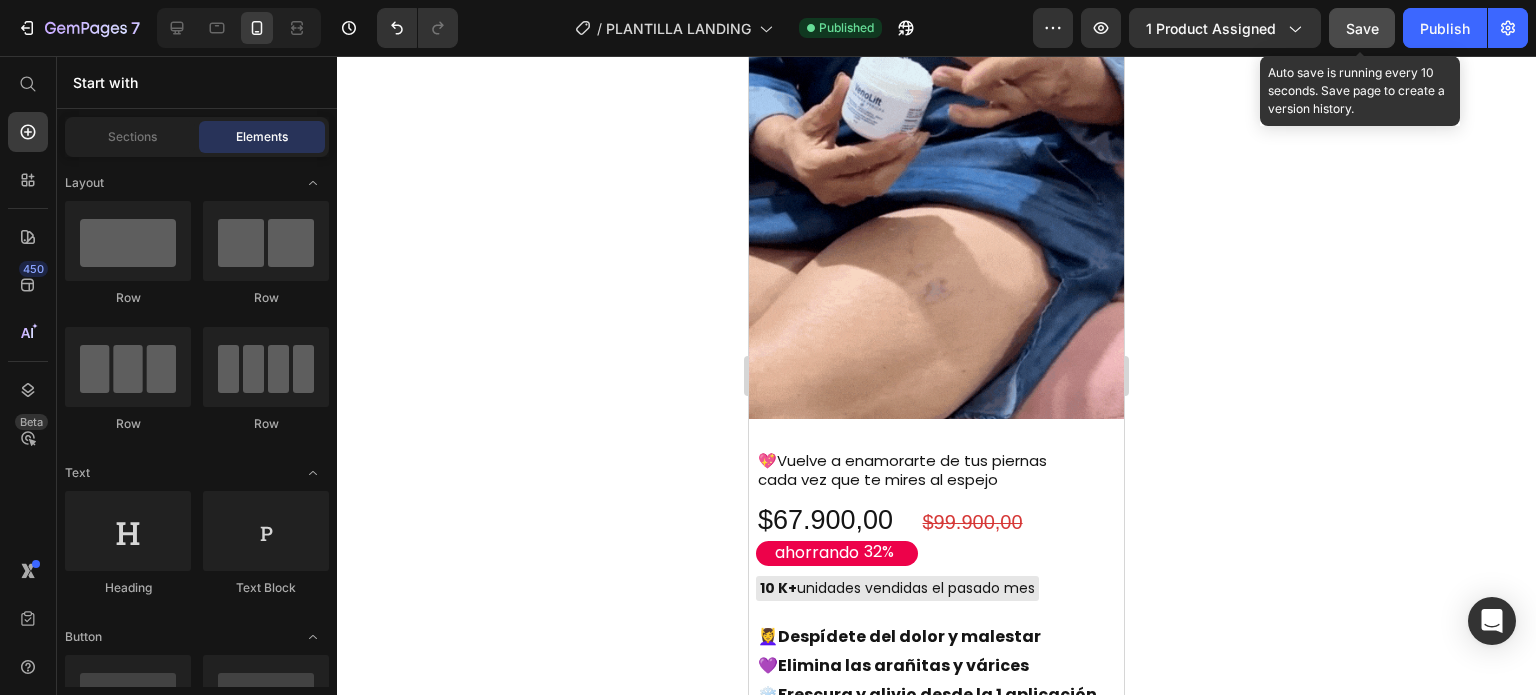 click on "Save" 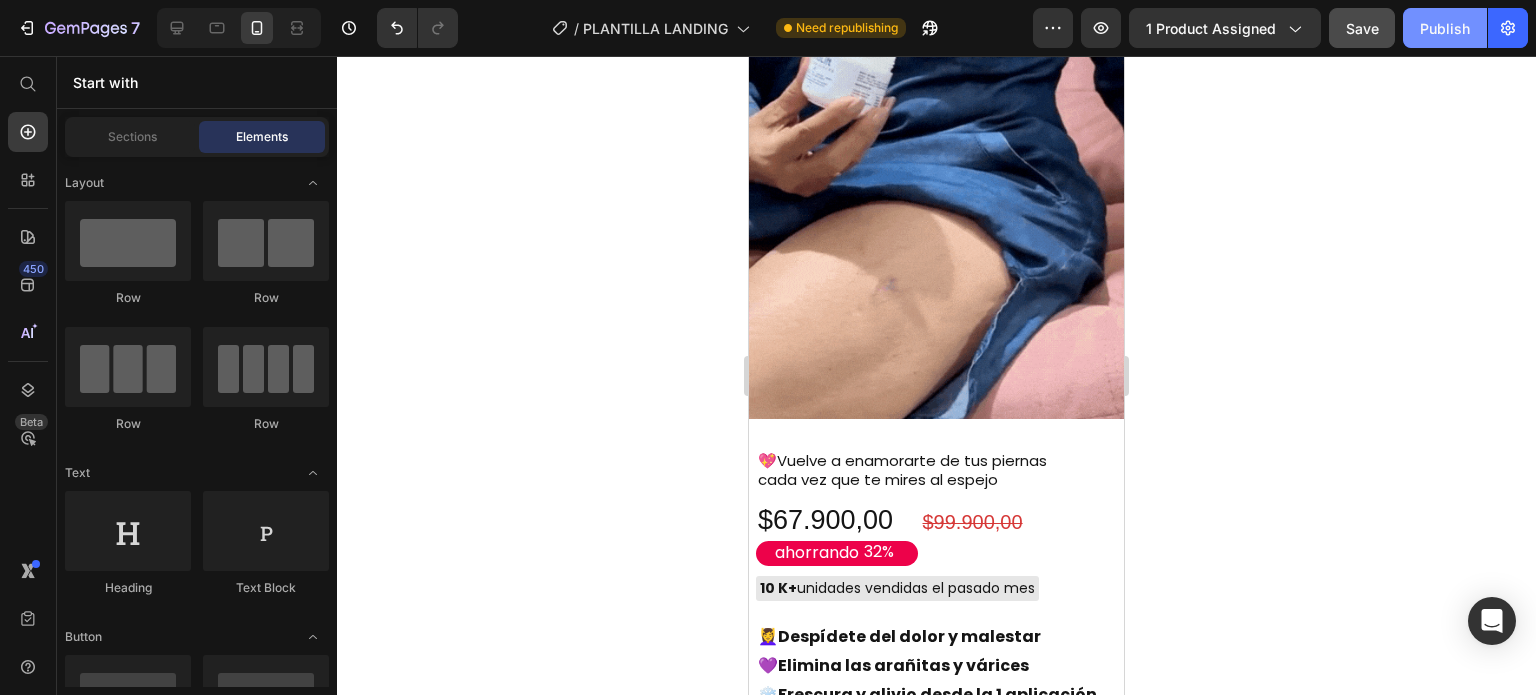 click on "Publish" at bounding box center [1445, 28] 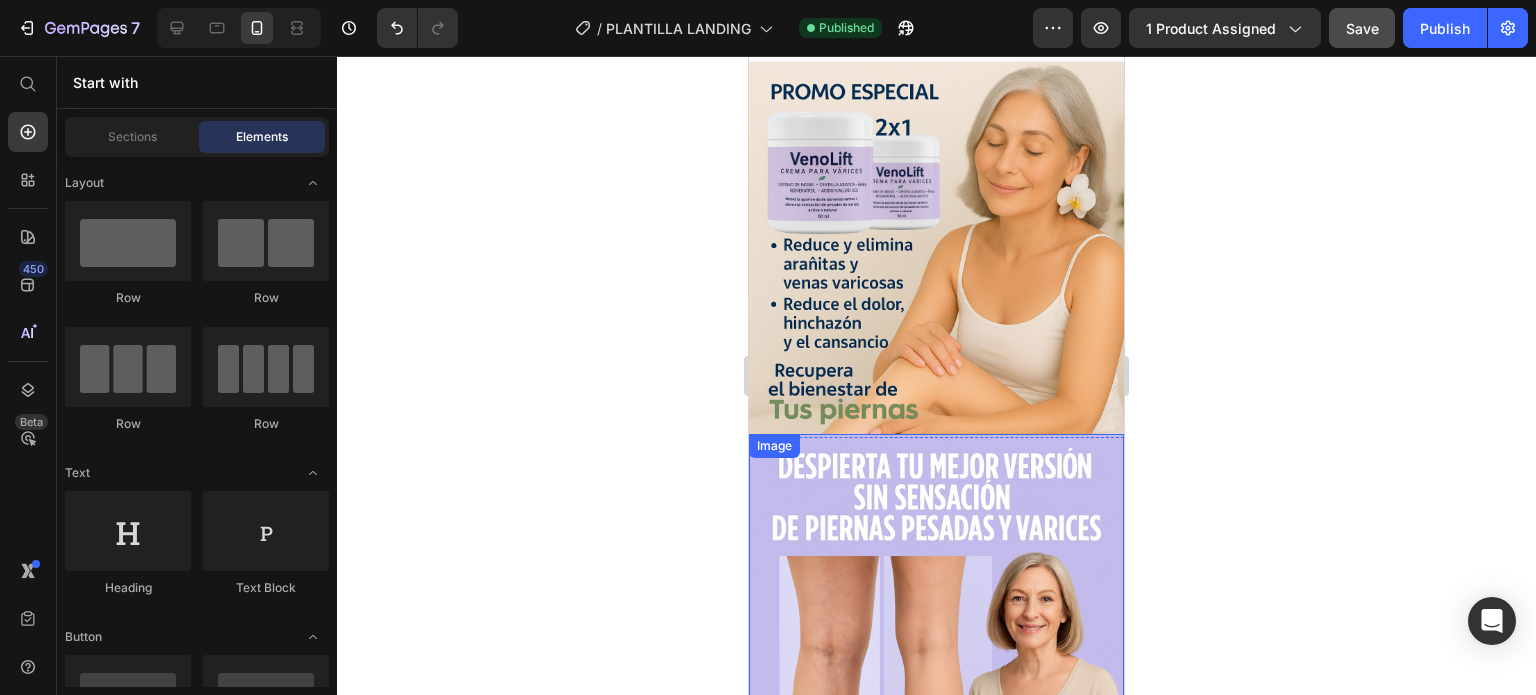 scroll, scrollTop: 0, scrollLeft: 0, axis: both 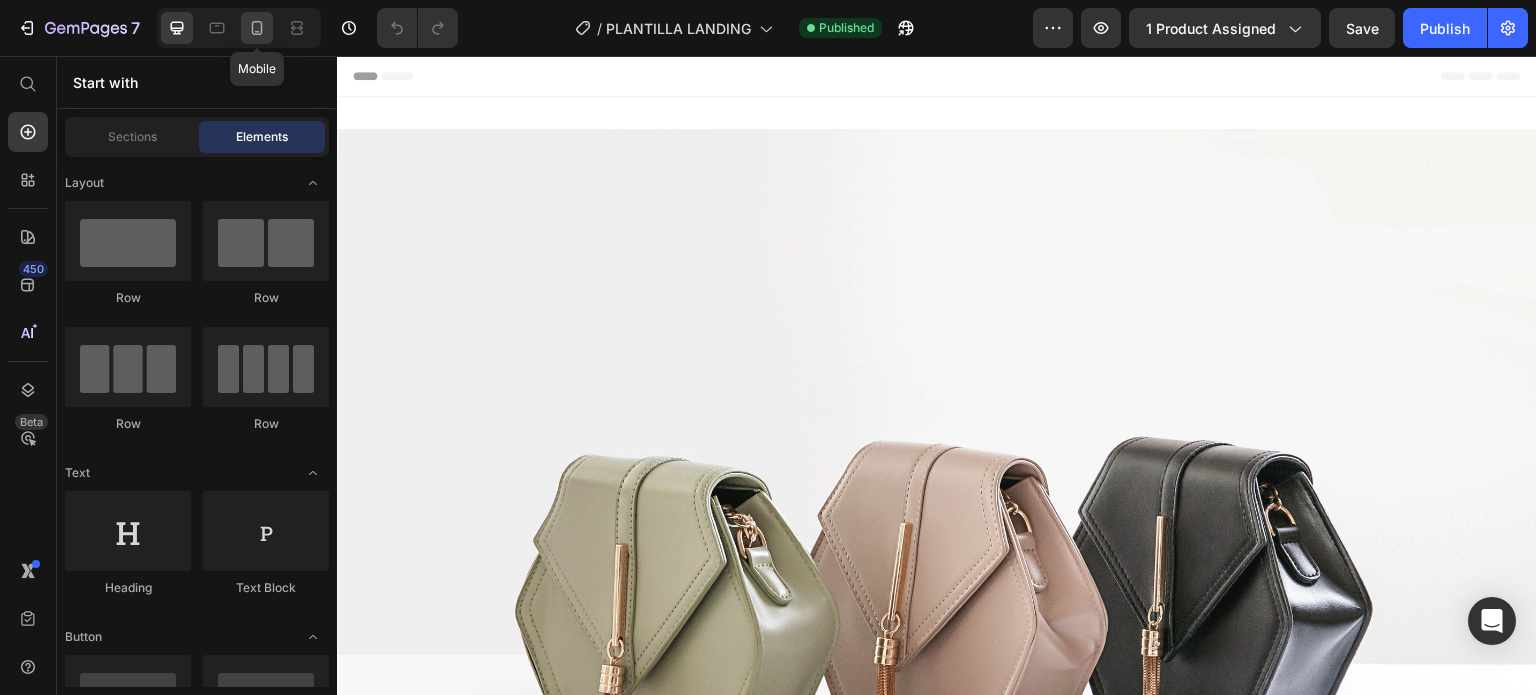 click 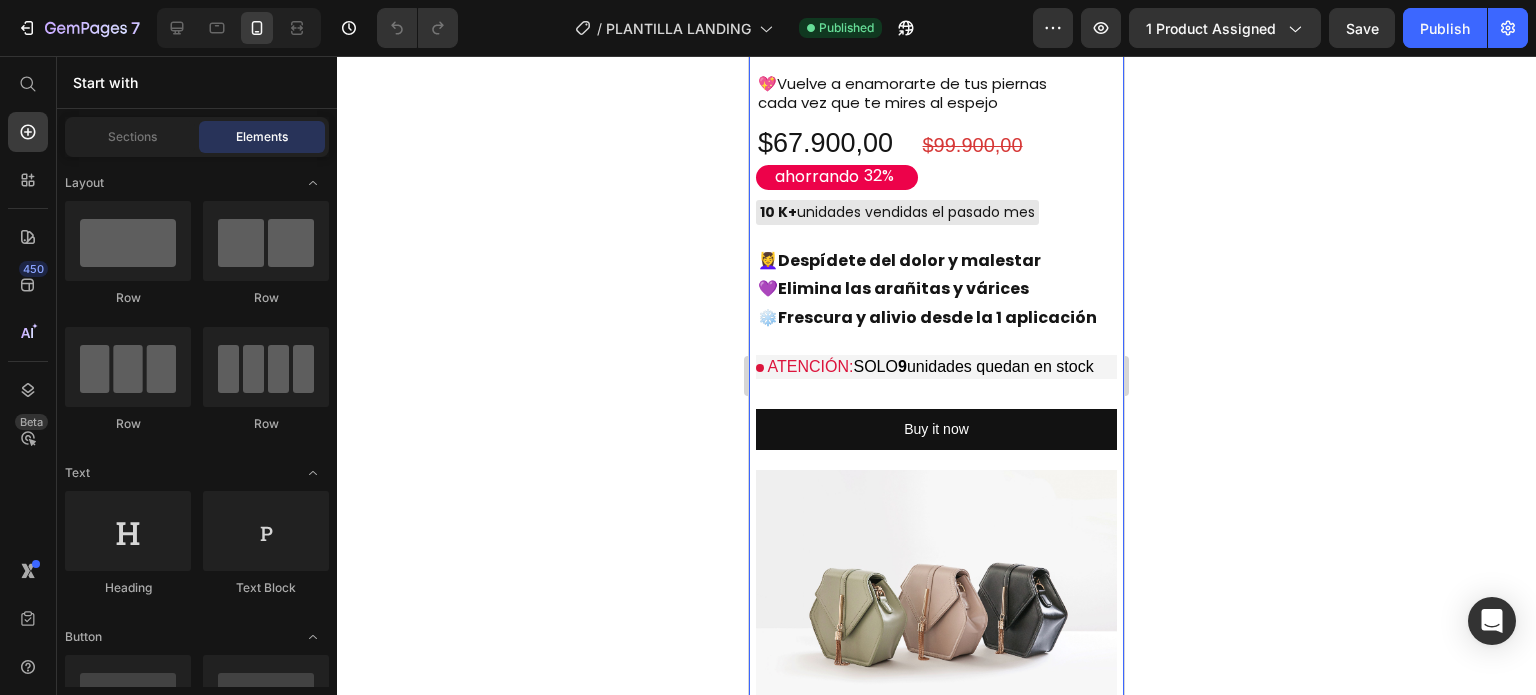 scroll, scrollTop: 1100, scrollLeft: 0, axis: vertical 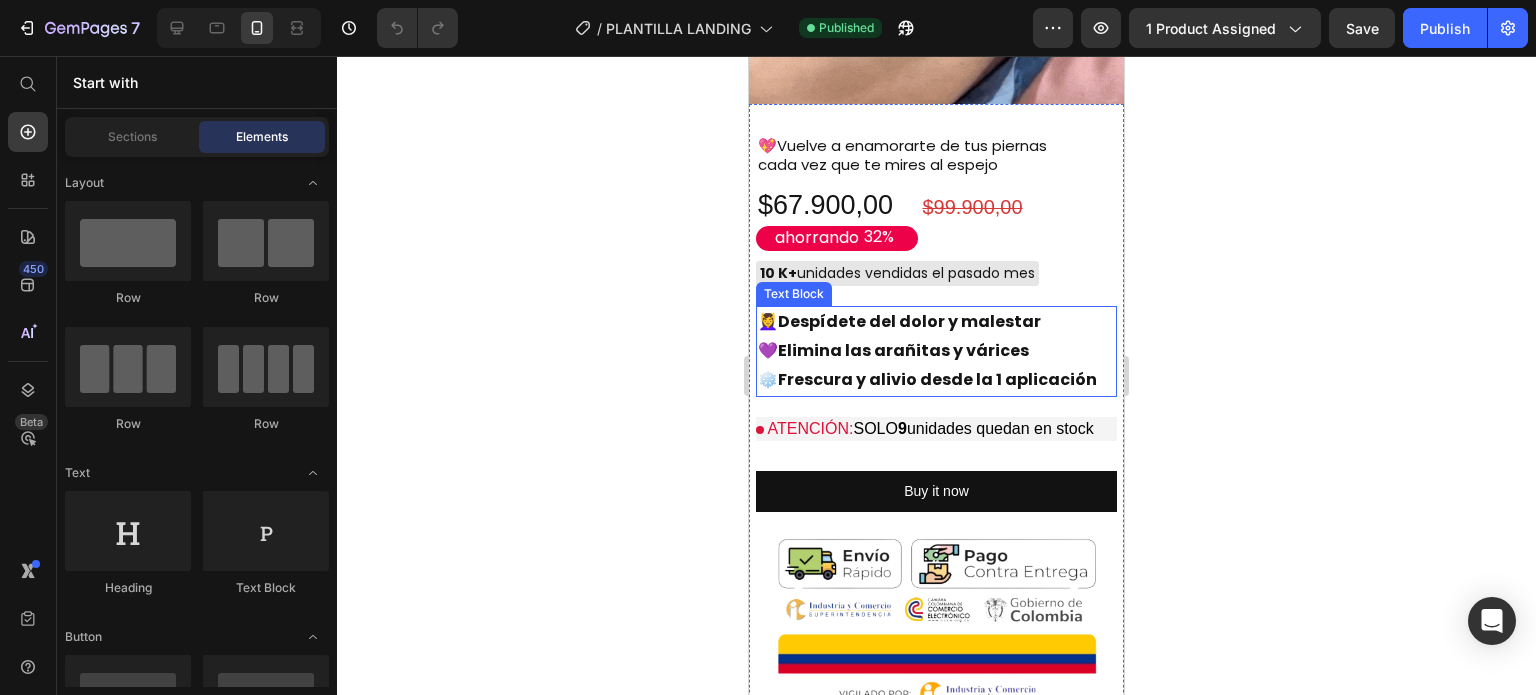 click on "Elimina las arañitas y várices" at bounding box center (903, 350) 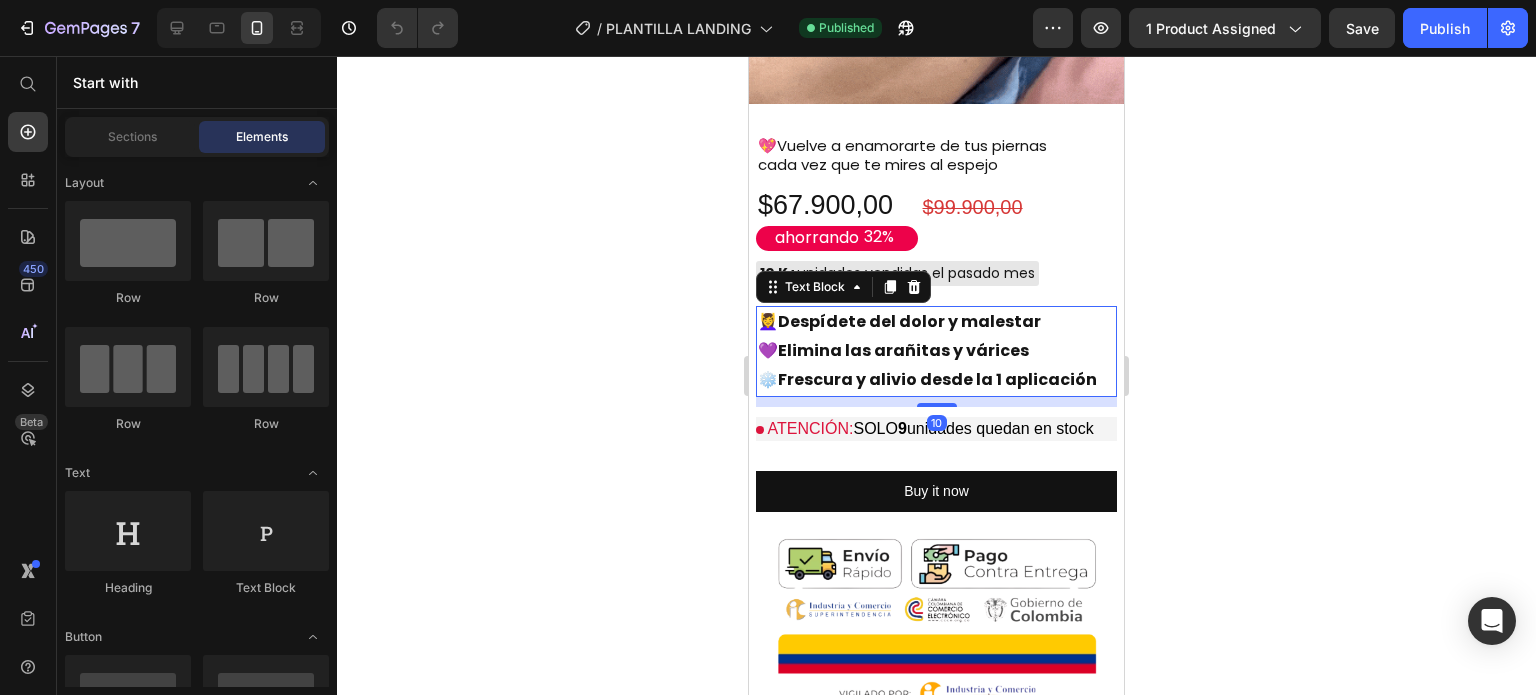 click on "Elimina las arañitas y várices" at bounding box center (903, 350) 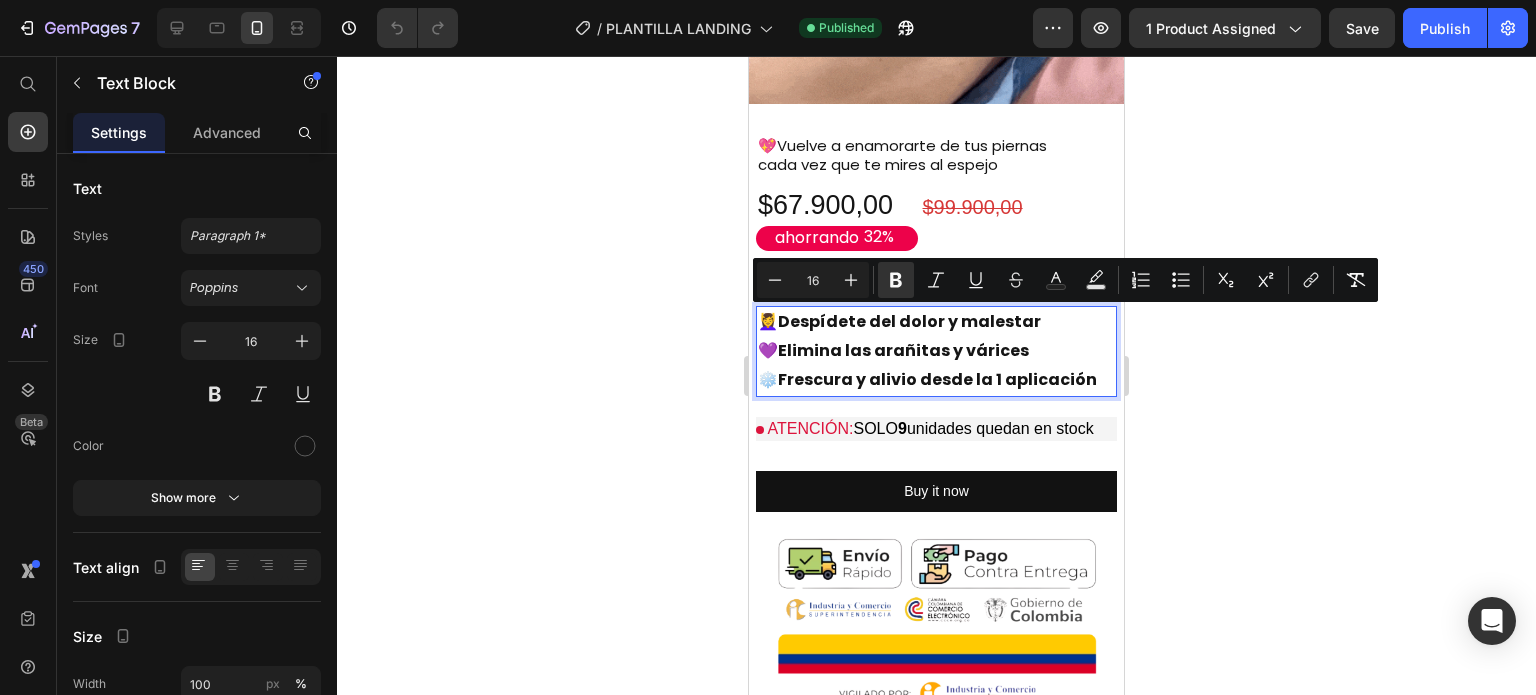 click on "Frescura y alivio desde la 1 aplicación" at bounding box center (937, 379) 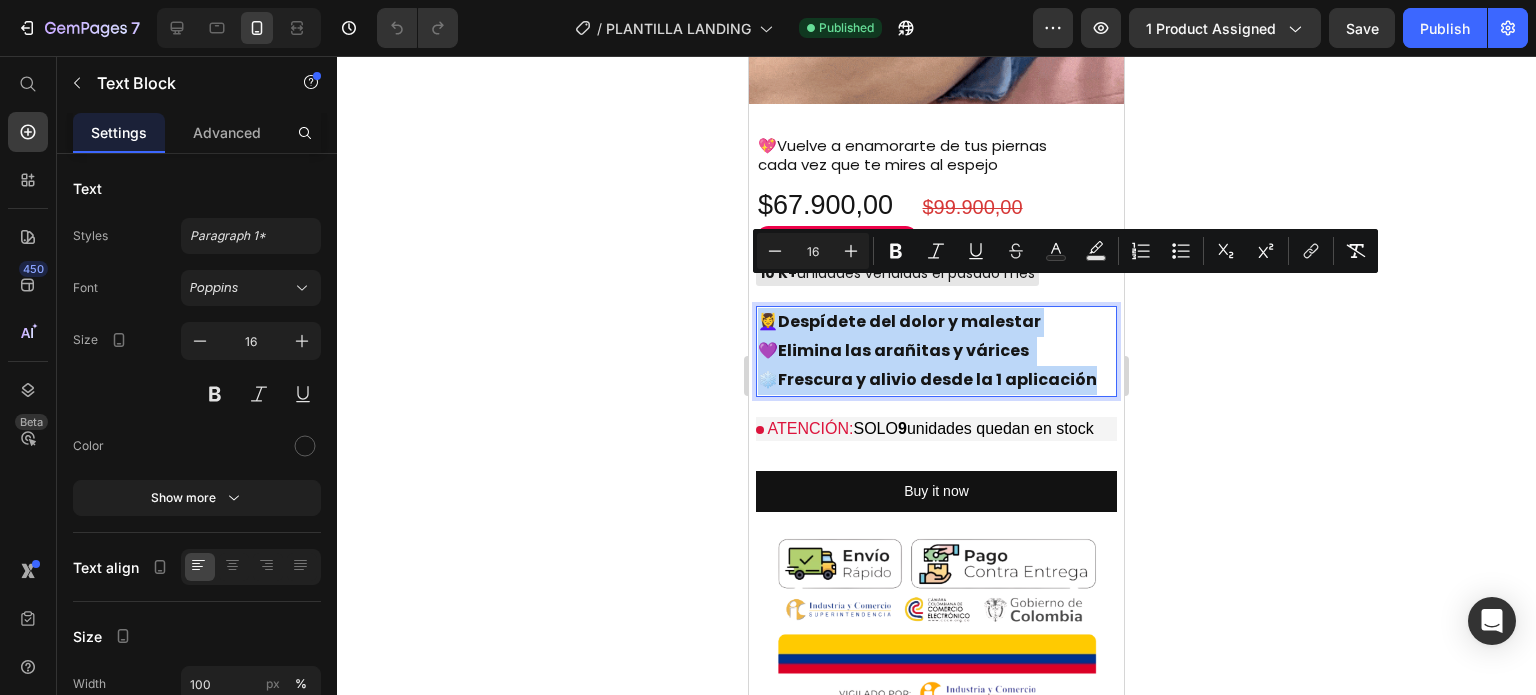 drag, startPoint x: 1090, startPoint y: 349, endPoint x: 760, endPoint y: 291, distance: 335.0582 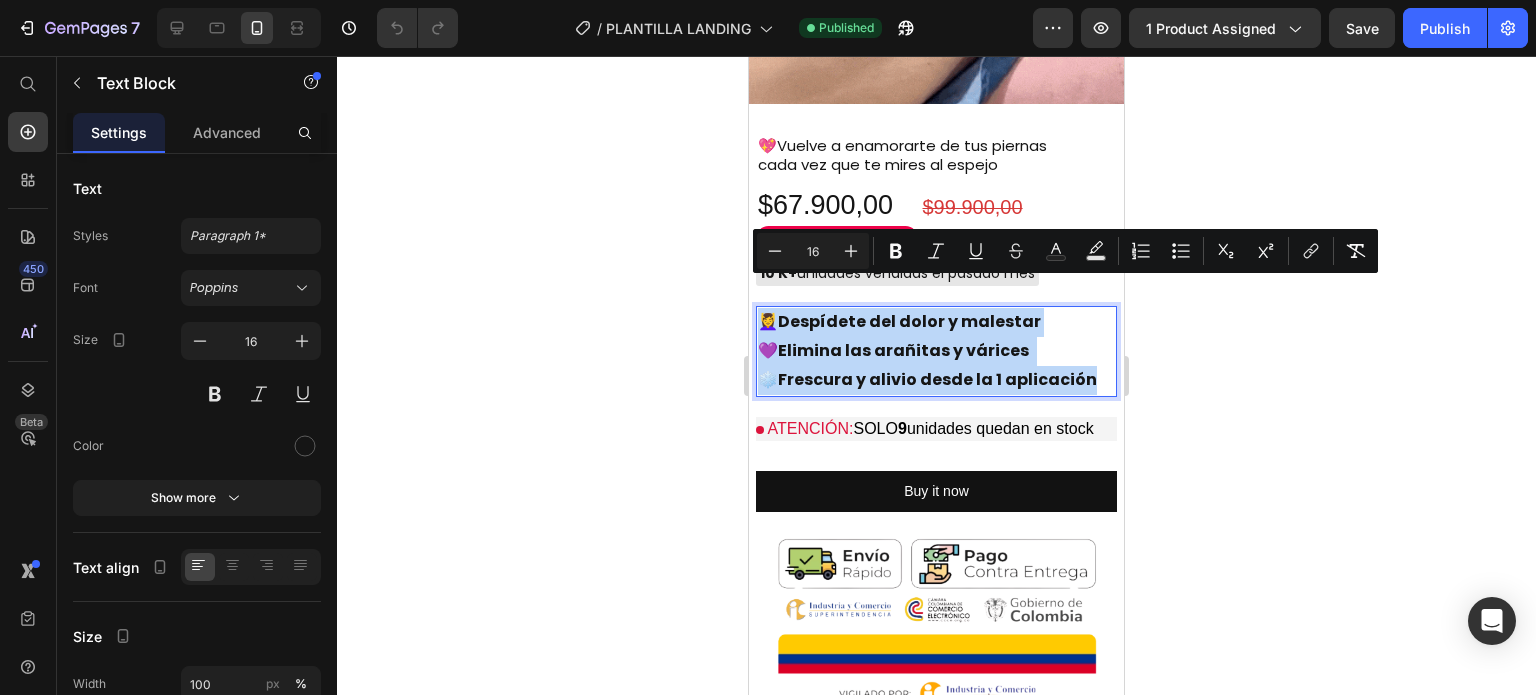 click on "💆‍♀️  Despídete del dolor y malestar 💜  Elimina las arañitas y várices   ❄️  Frescura y alivio desde la 1 aplicación" at bounding box center [936, 351] 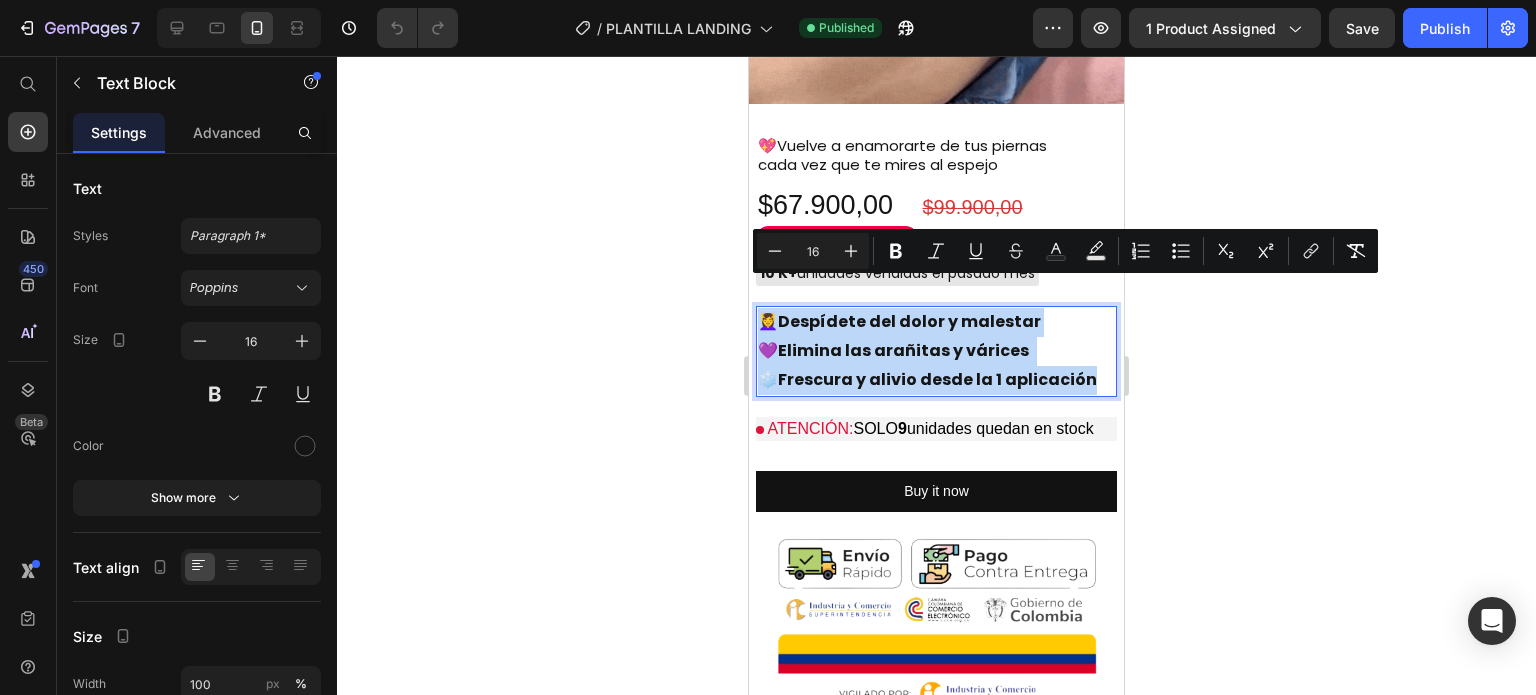 copy on "💆‍♀️  Despídete del dolor y malestar 💜  Elimina las arañitas y várices   ❄️  Frescura y alivio desde la 1 aplicación" 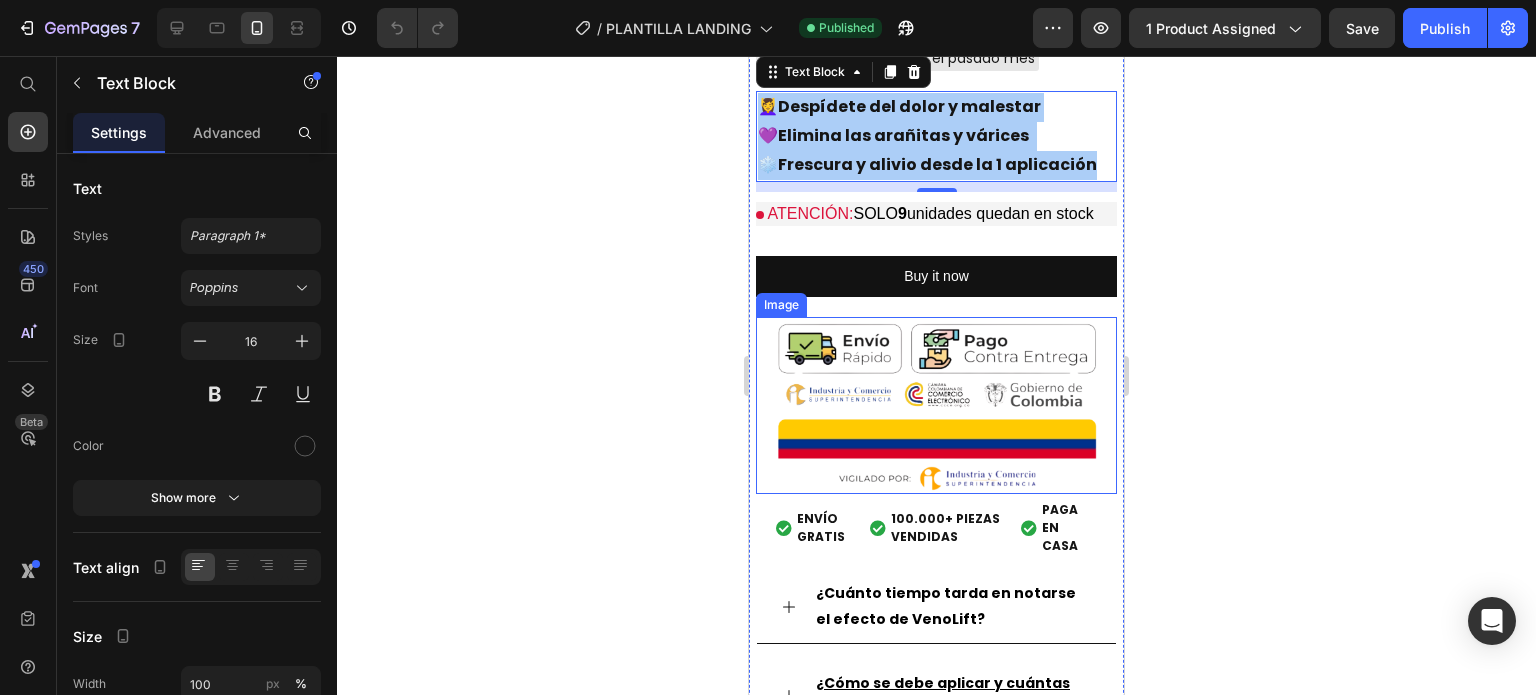 scroll, scrollTop: 1400, scrollLeft: 0, axis: vertical 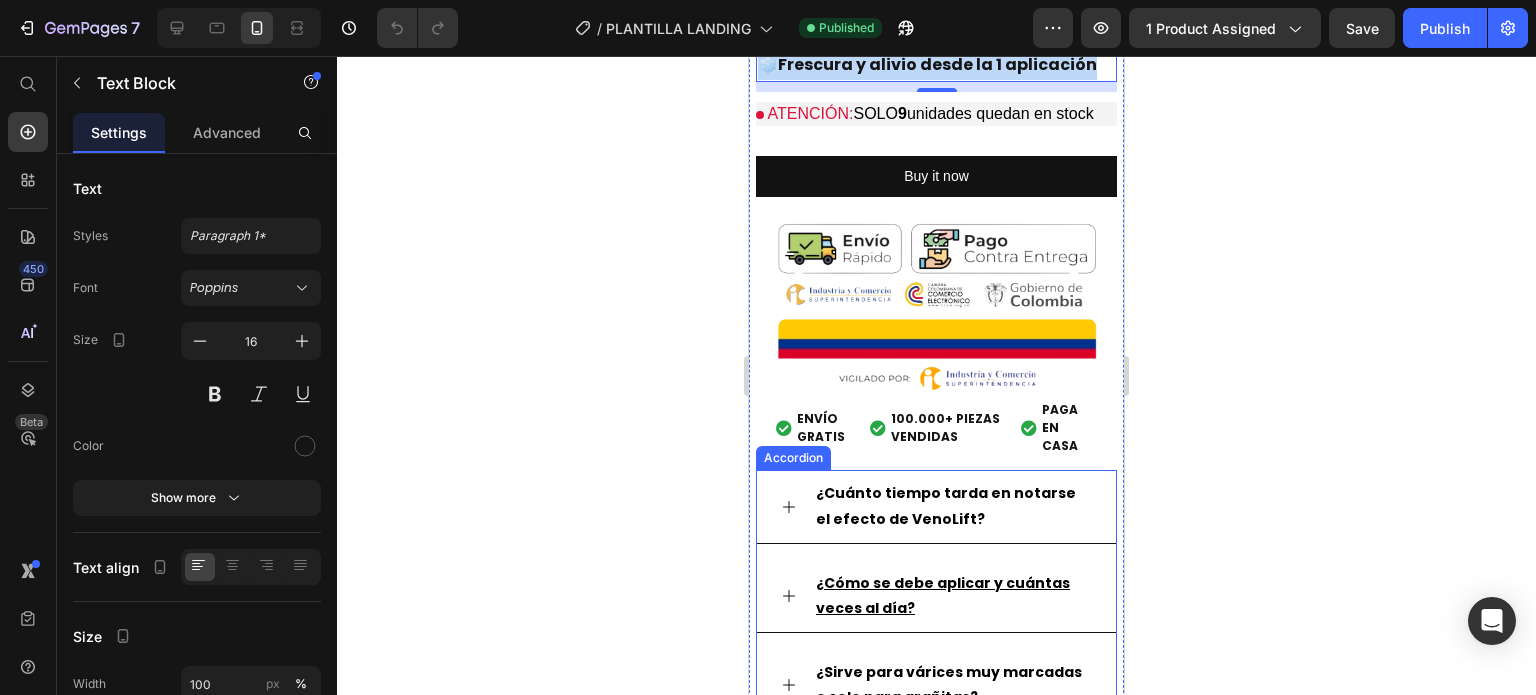 click on "¿Cuánto tiempo tarda en notarse el efecto de VenoLift?" at bounding box center (946, 505) 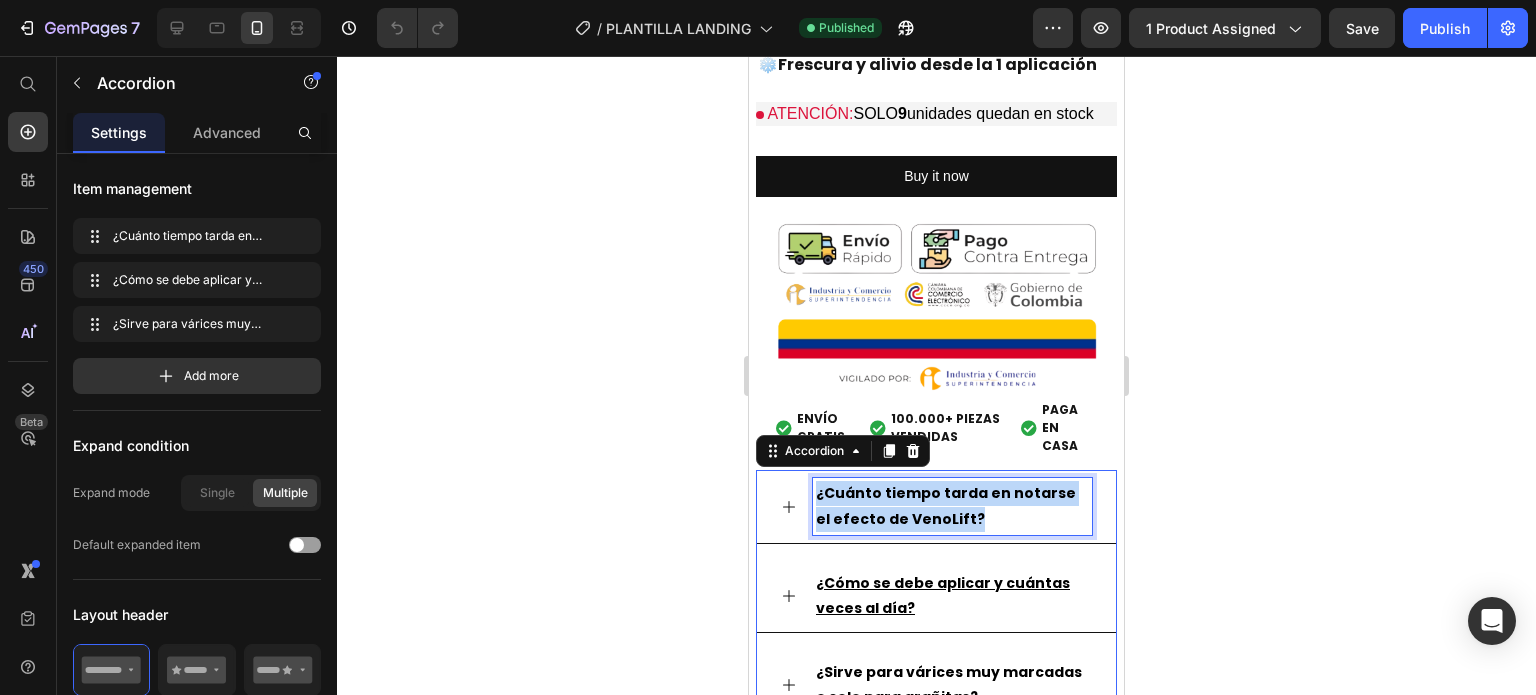 click on "¿Cuánto tiempo tarda en notarse el efecto de VenoLift?" at bounding box center [946, 505] 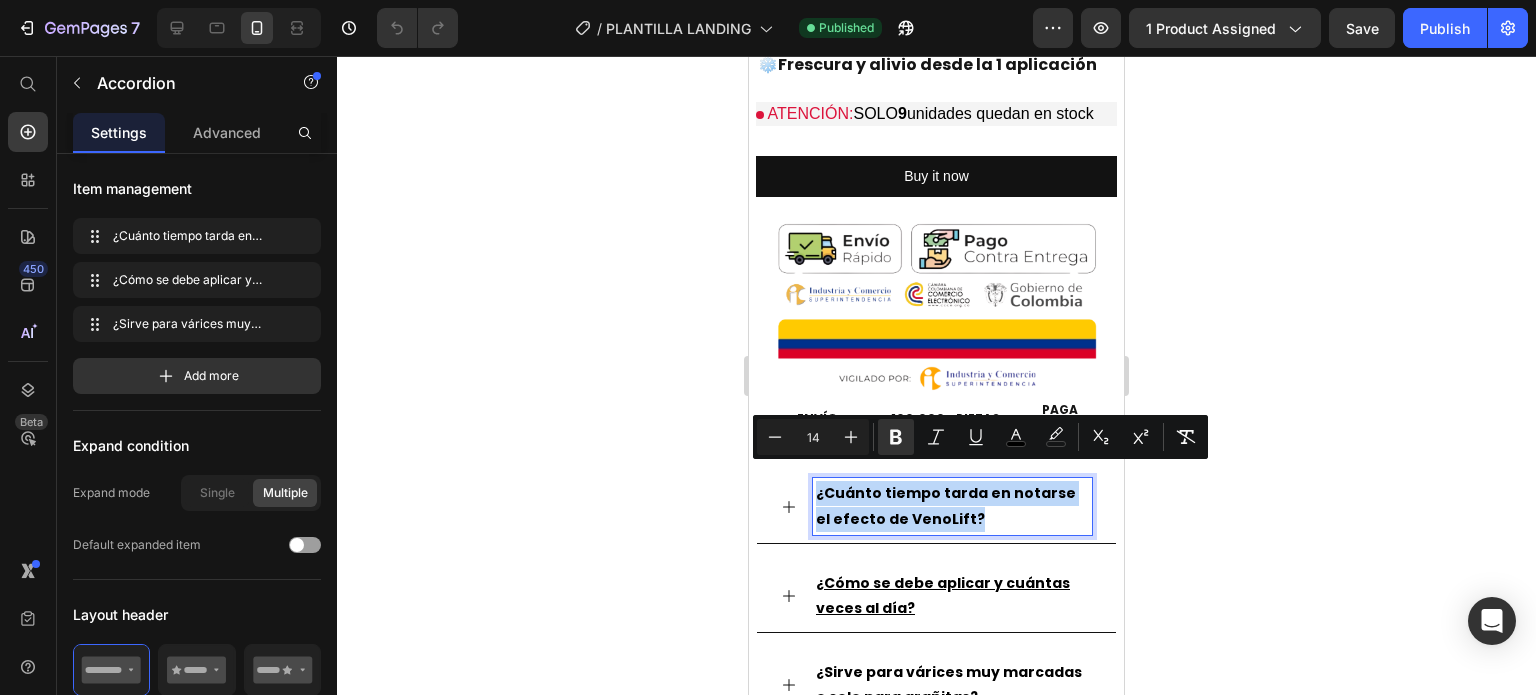 copy on "¿Cuánto tiempo tarda en notarse el efecto de VenoLift?" 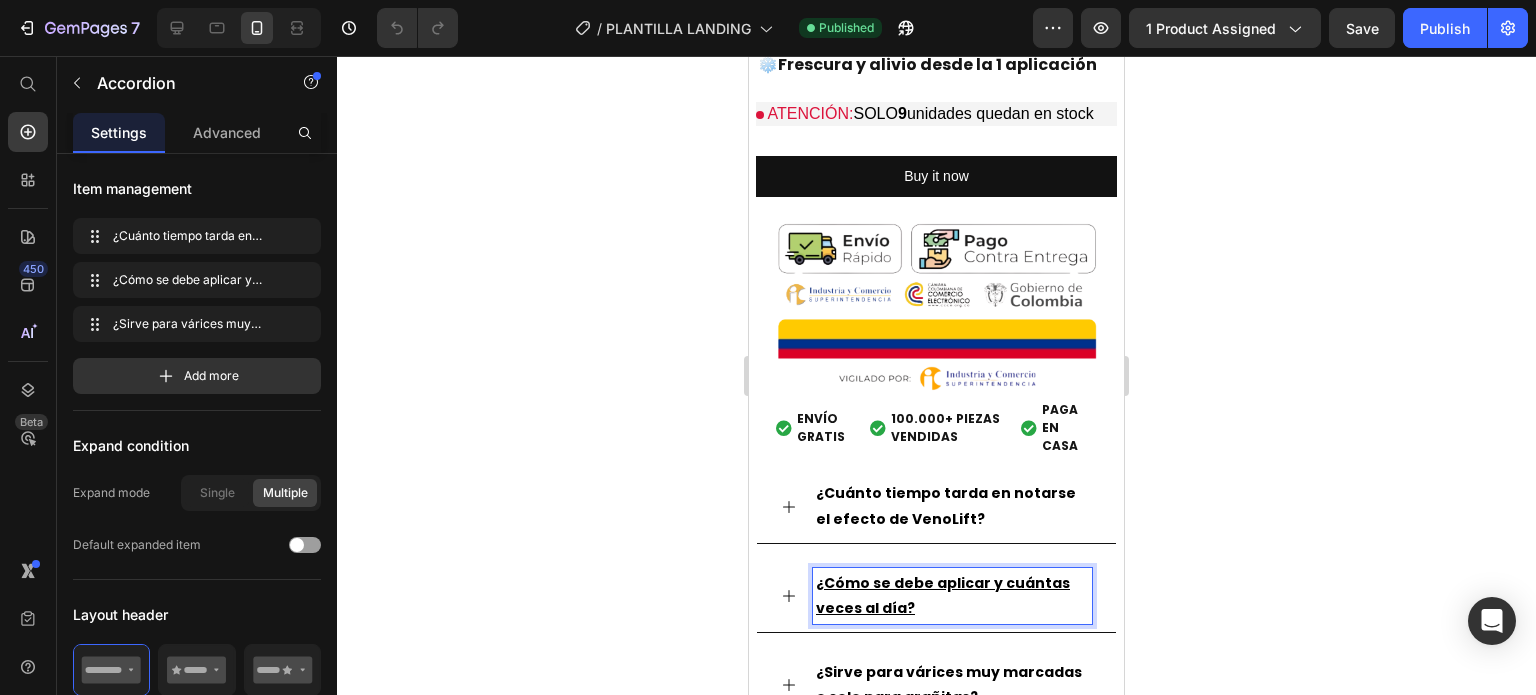 click on "¿Cómo se debe aplicar y cuántas veces al día?" at bounding box center (943, 595) 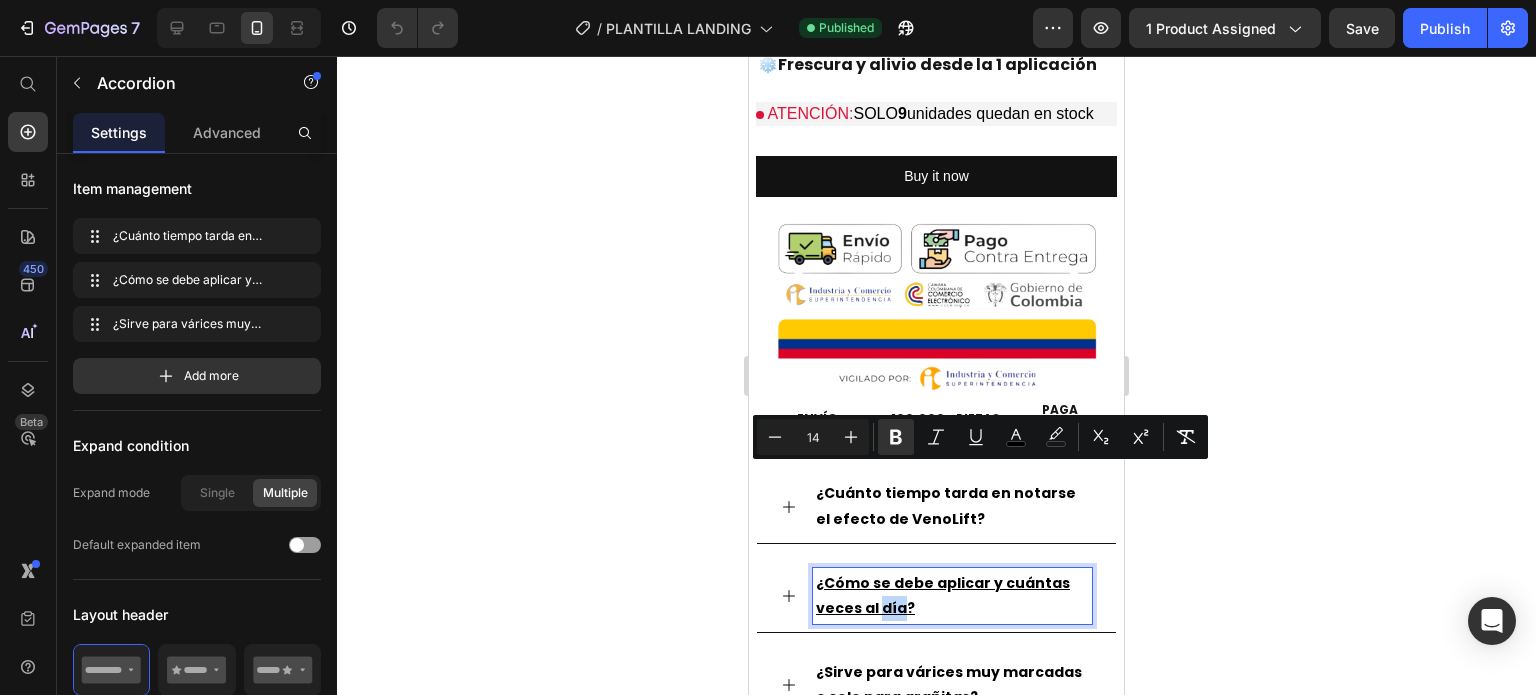 click on "¿Cómo se debe aplicar y cuántas veces al día?" at bounding box center [943, 595] 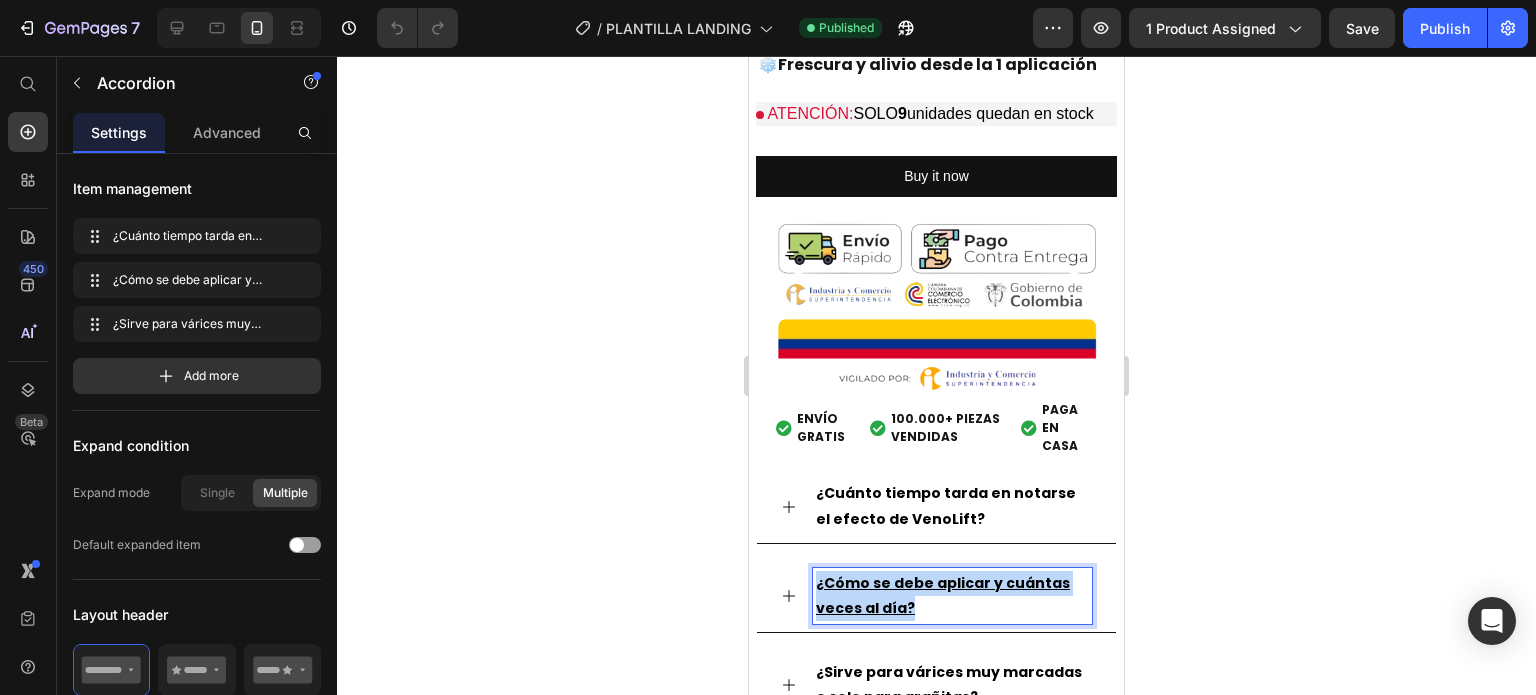 click on "¿Cómo se debe aplicar y cuántas veces al día?" at bounding box center [943, 595] 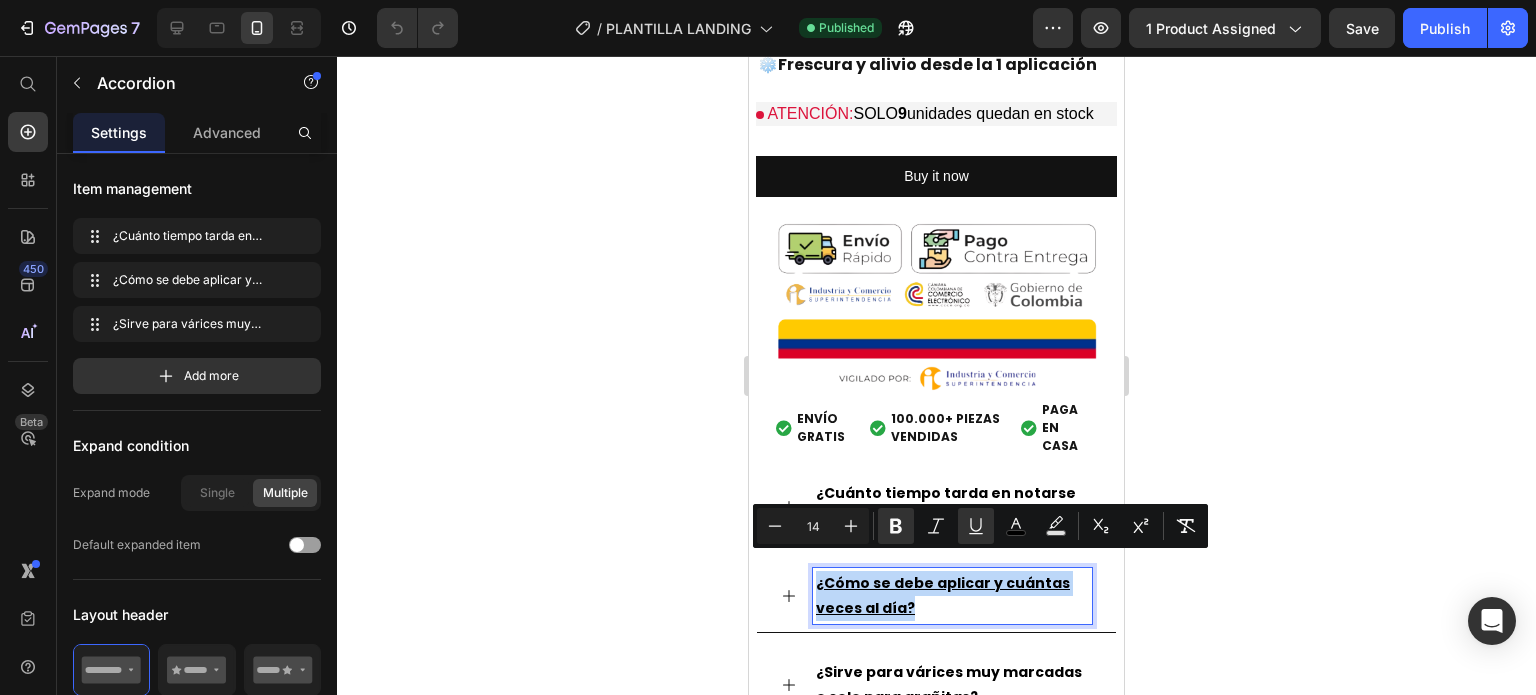 copy on "¿Cómo se debe aplicar y cuántas veces al día?" 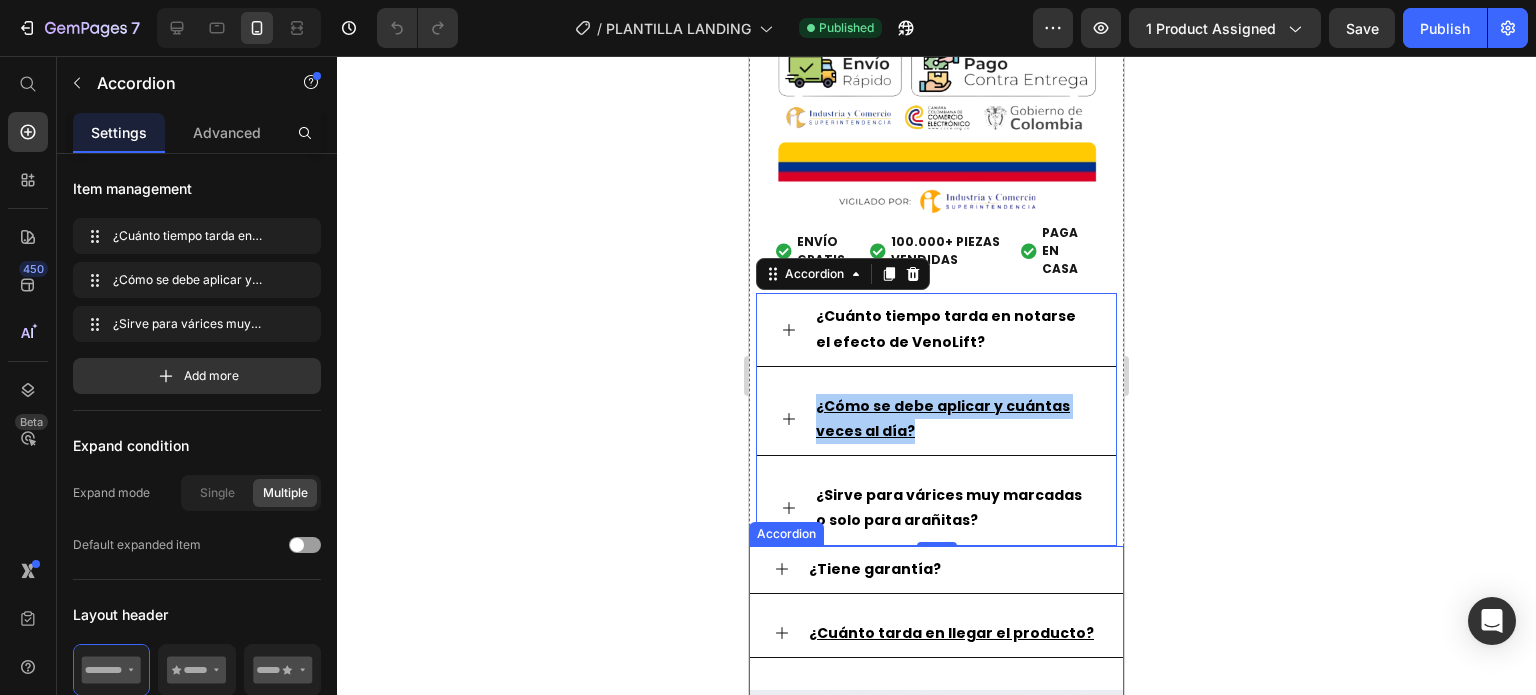 scroll, scrollTop: 1600, scrollLeft: 0, axis: vertical 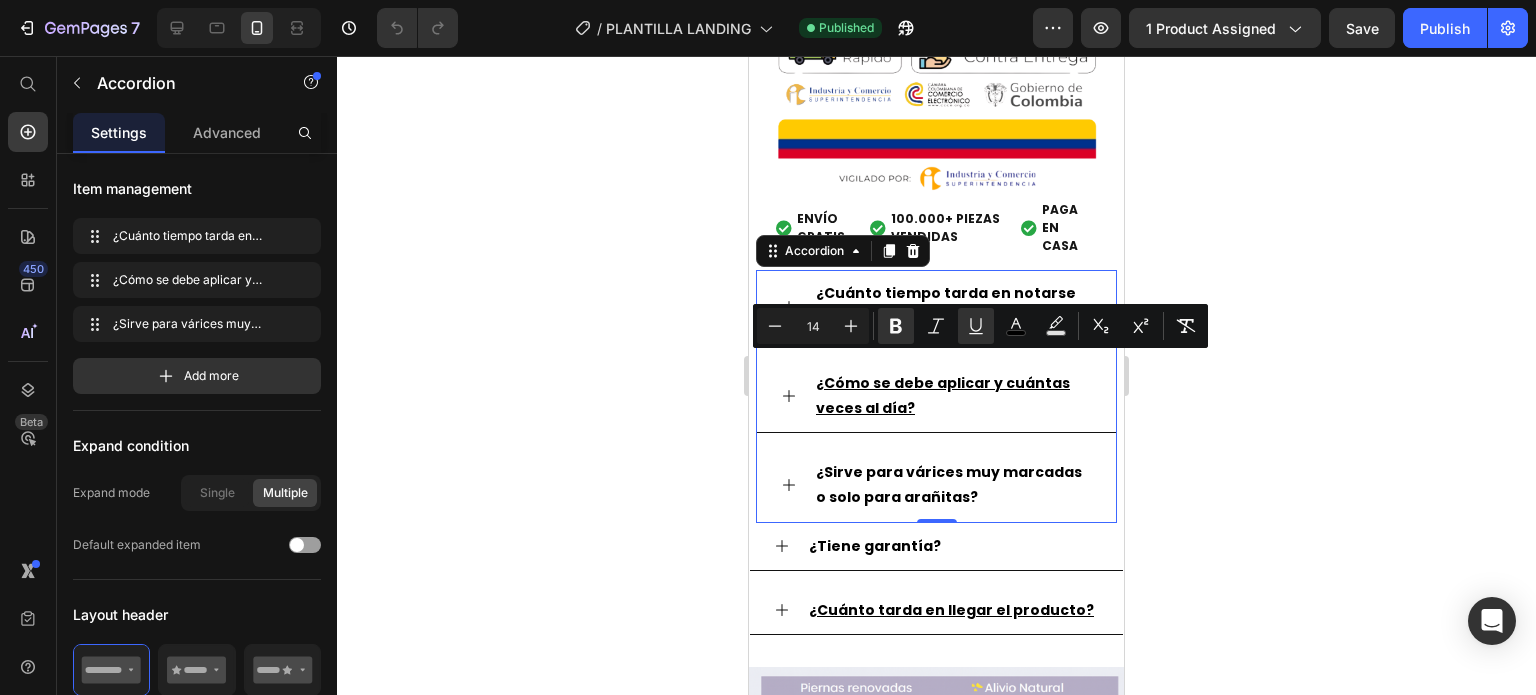 click on "¿Sirve para várices muy marcadas o solo para arañitas?" at bounding box center [952, 485] 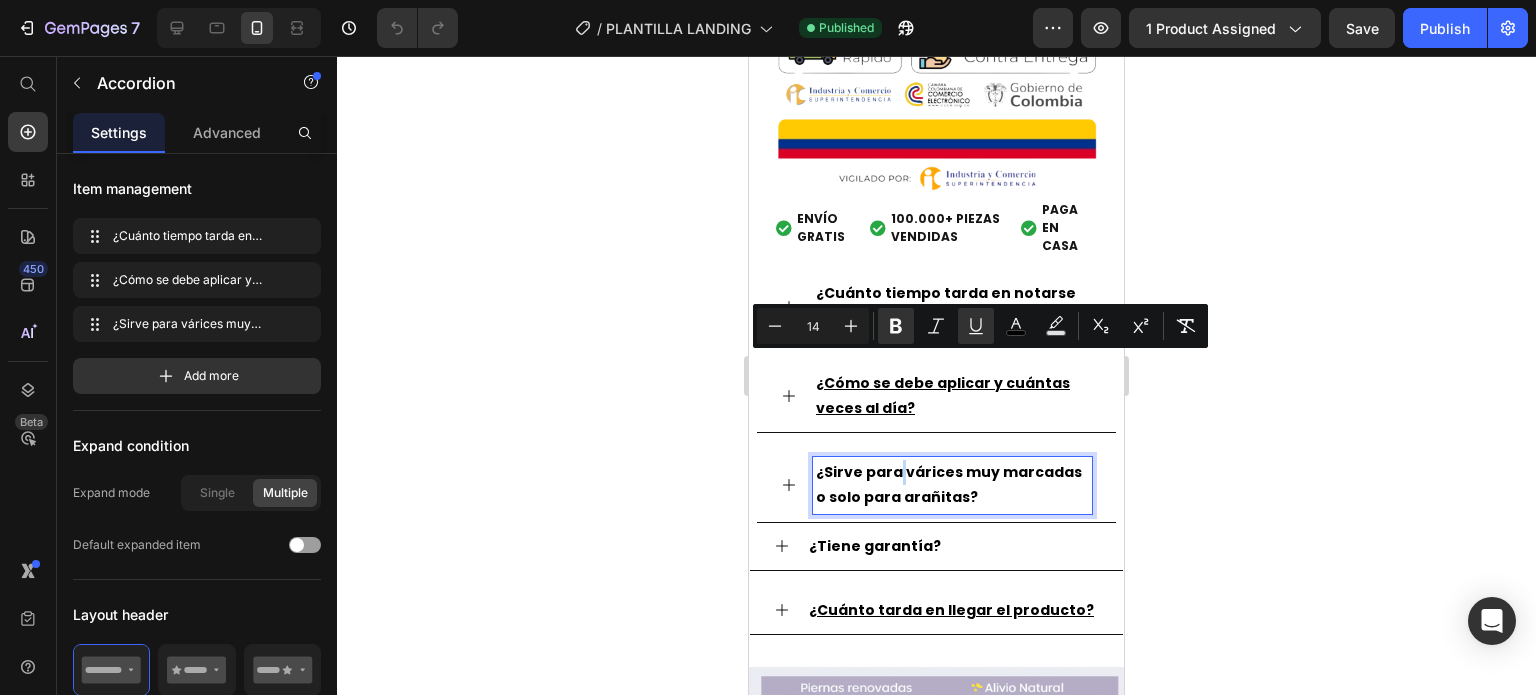 click on "¿Sirve para várices muy marcadas o solo para arañitas?" at bounding box center (952, 485) 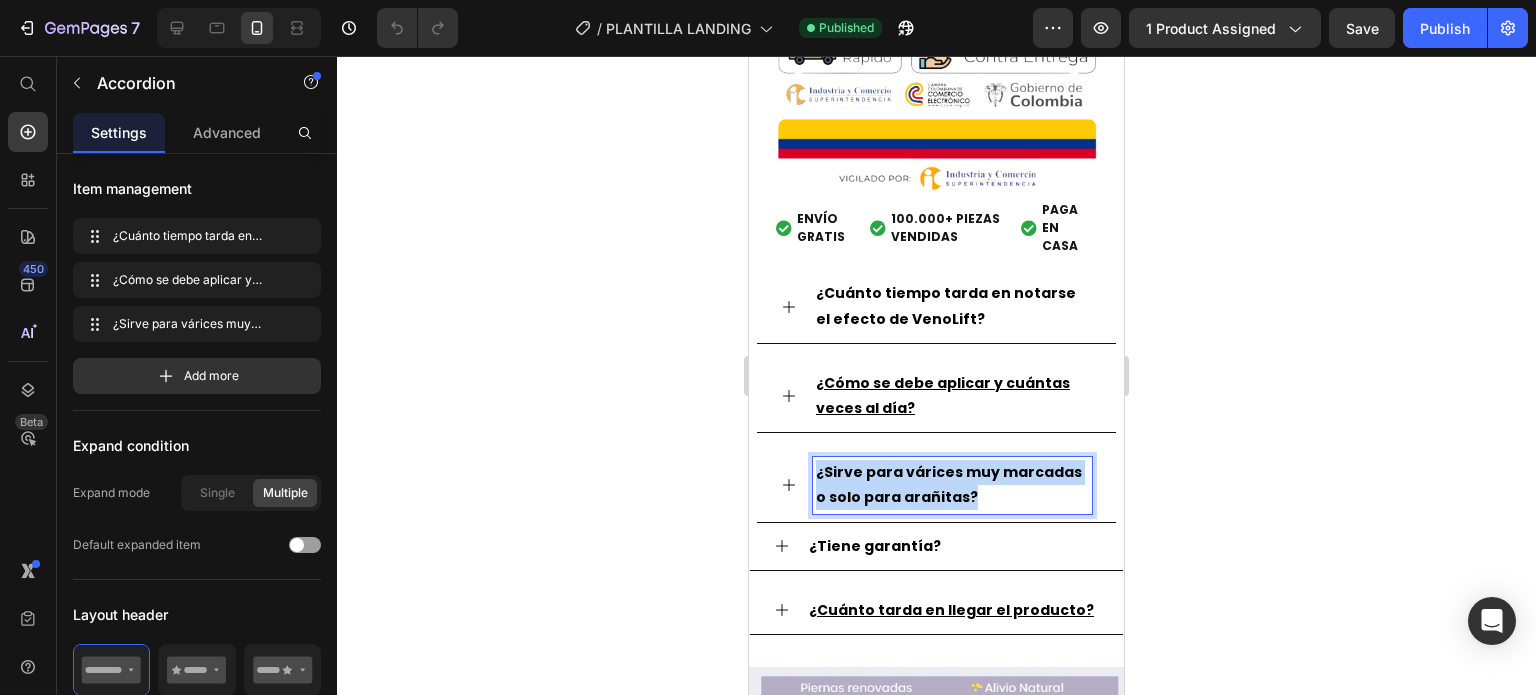 click on "¿Sirve para várices muy marcadas o solo para arañitas?" at bounding box center (952, 485) 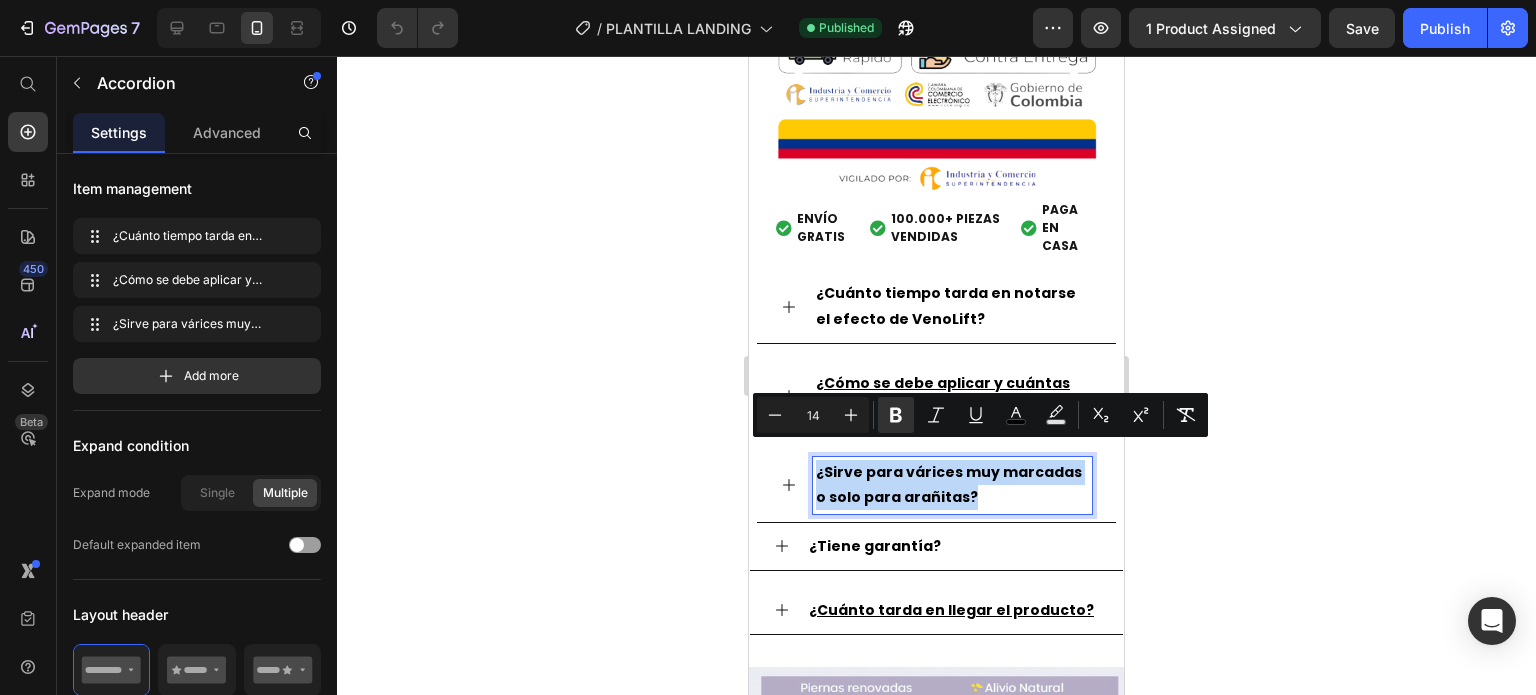 copy on "¿Sirve para várices muy marcadas o solo para arañitas?" 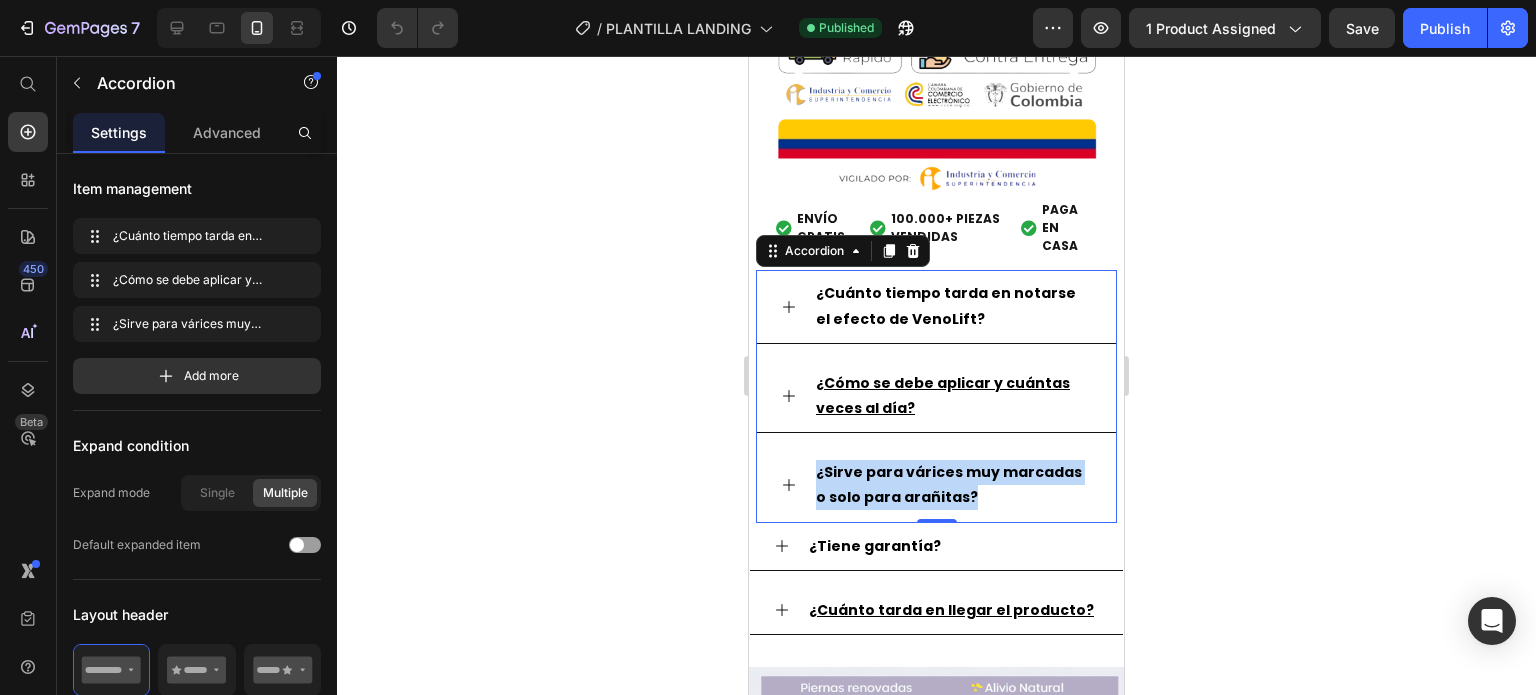 click 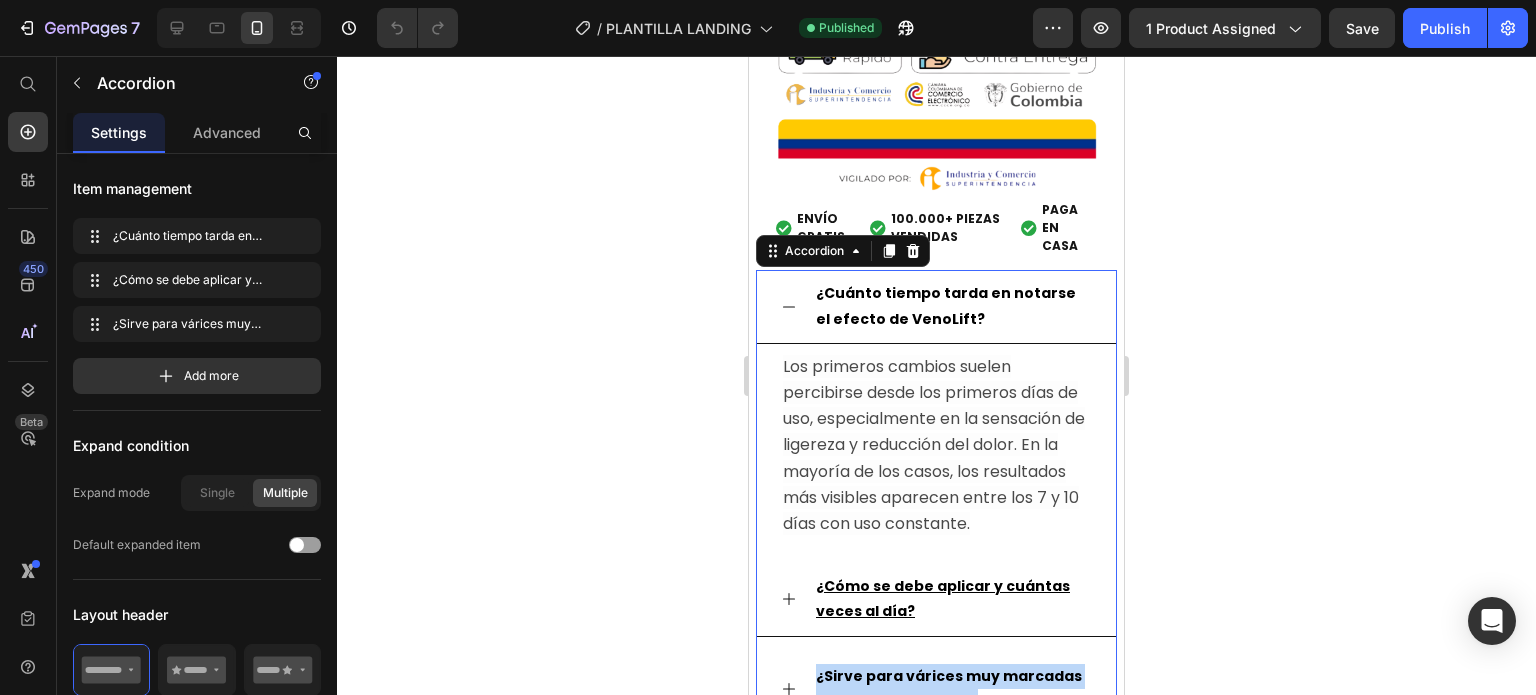click 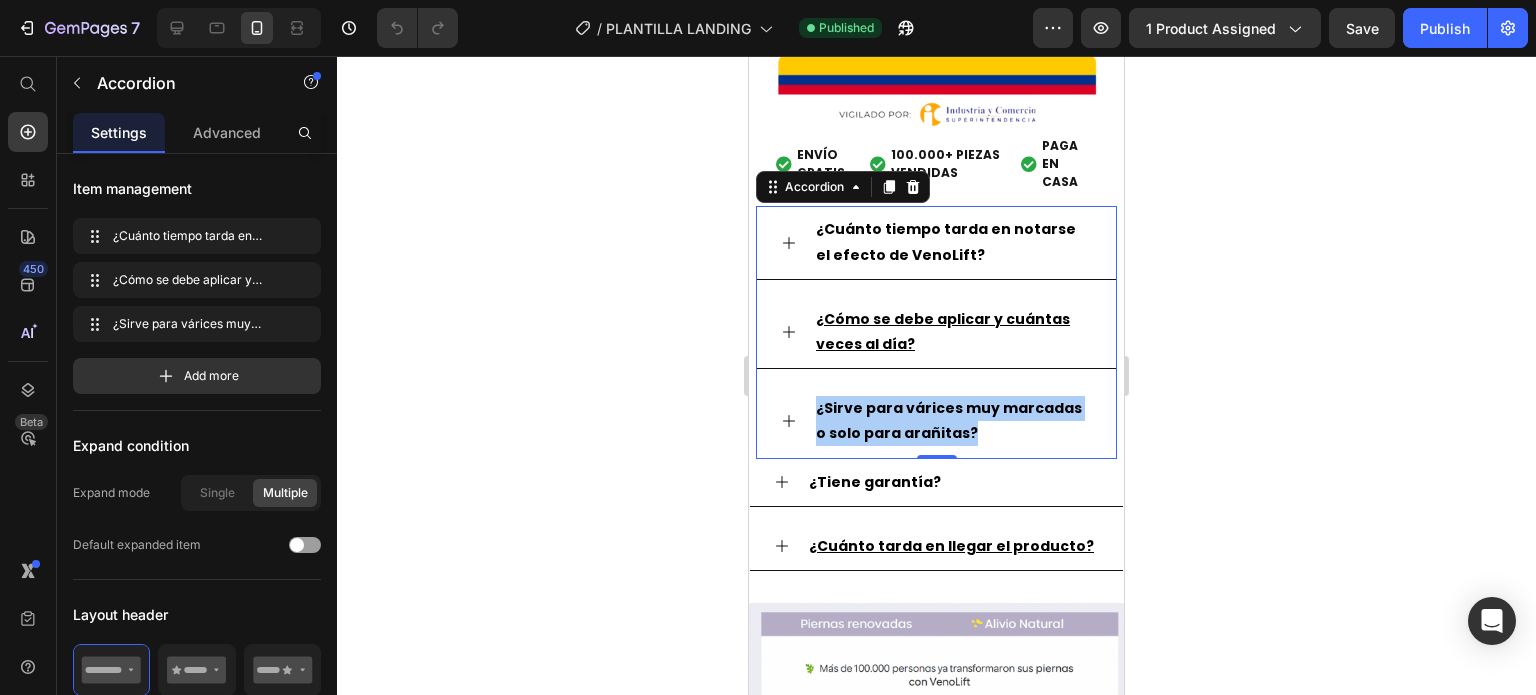 scroll, scrollTop: 1700, scrollLeft: 0, axis: vertical 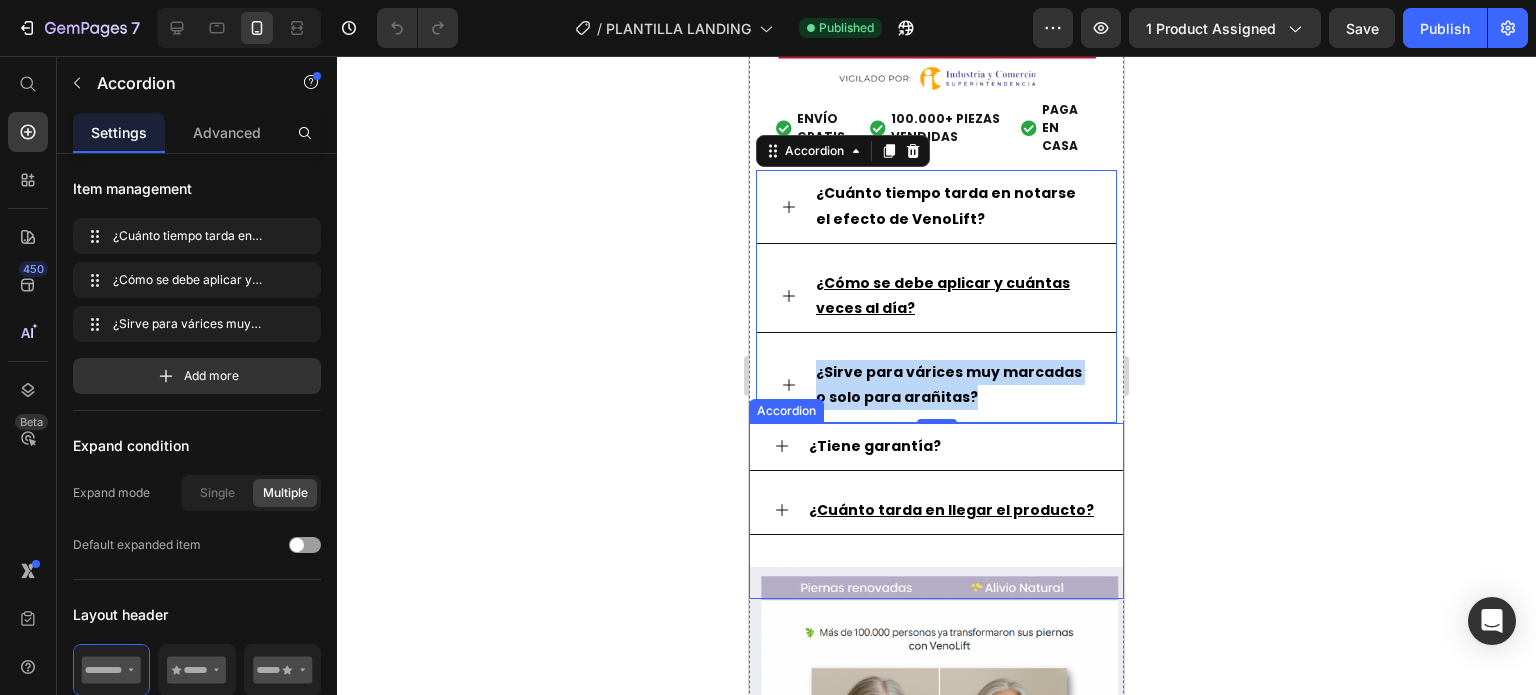 click on "¿Tiene garantía?" at bounding box center (875, 446) 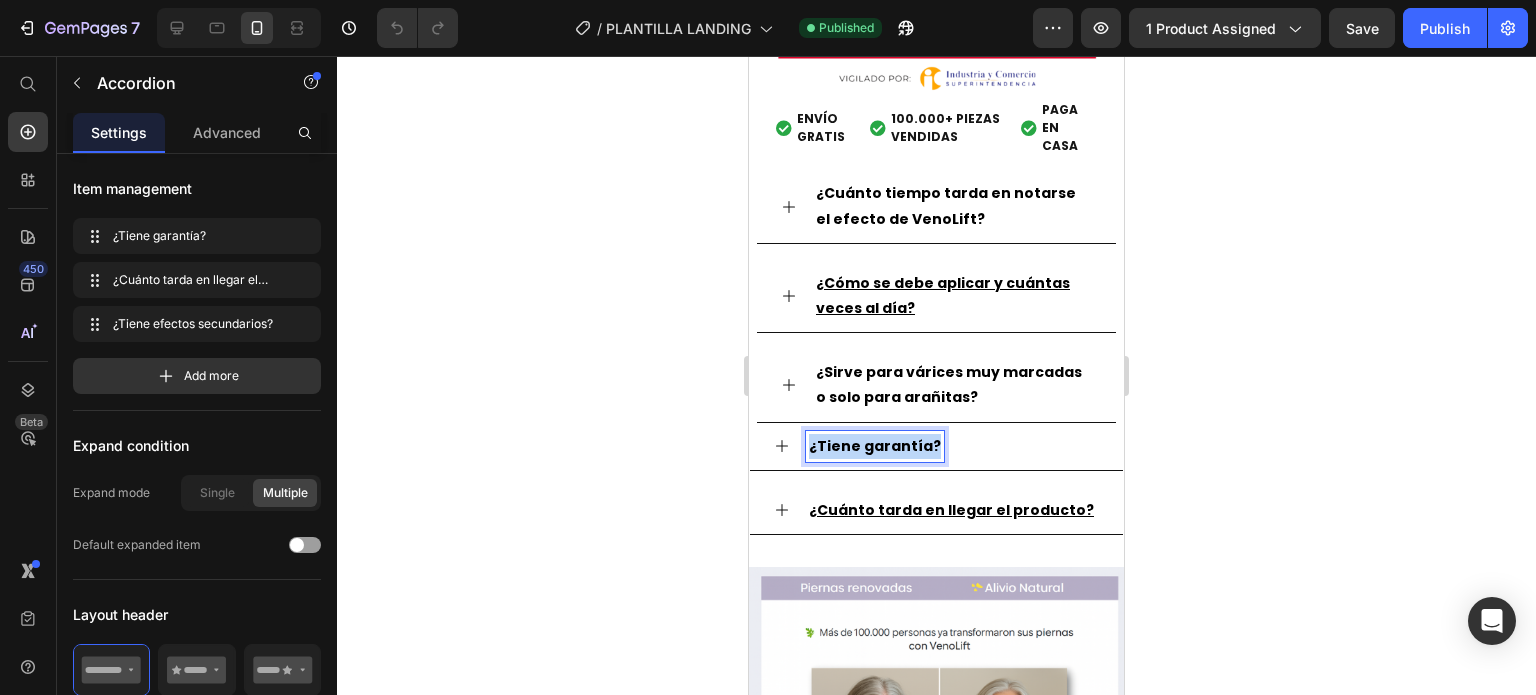 click on "¿Tiene garantía?" at bounding box center [875, 446] 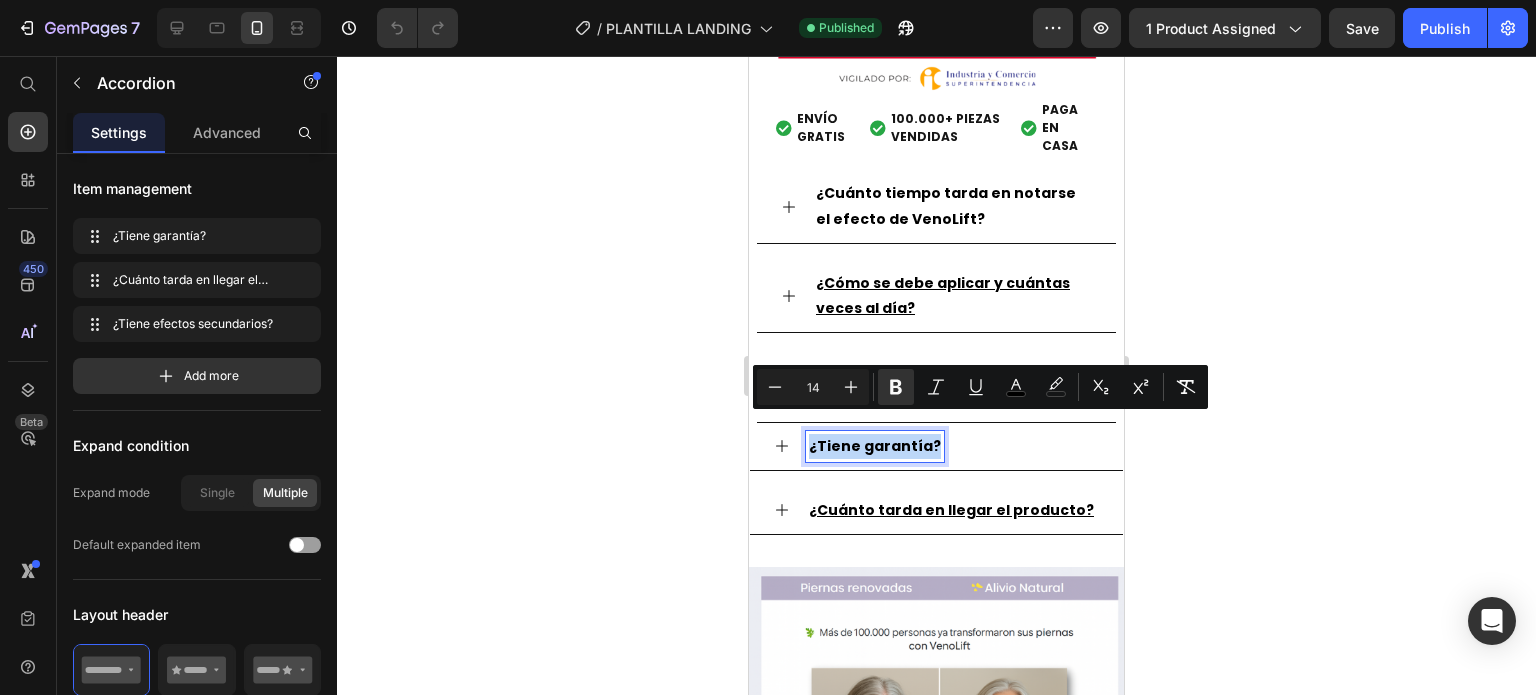 copy on "¿Tiene garantía?" 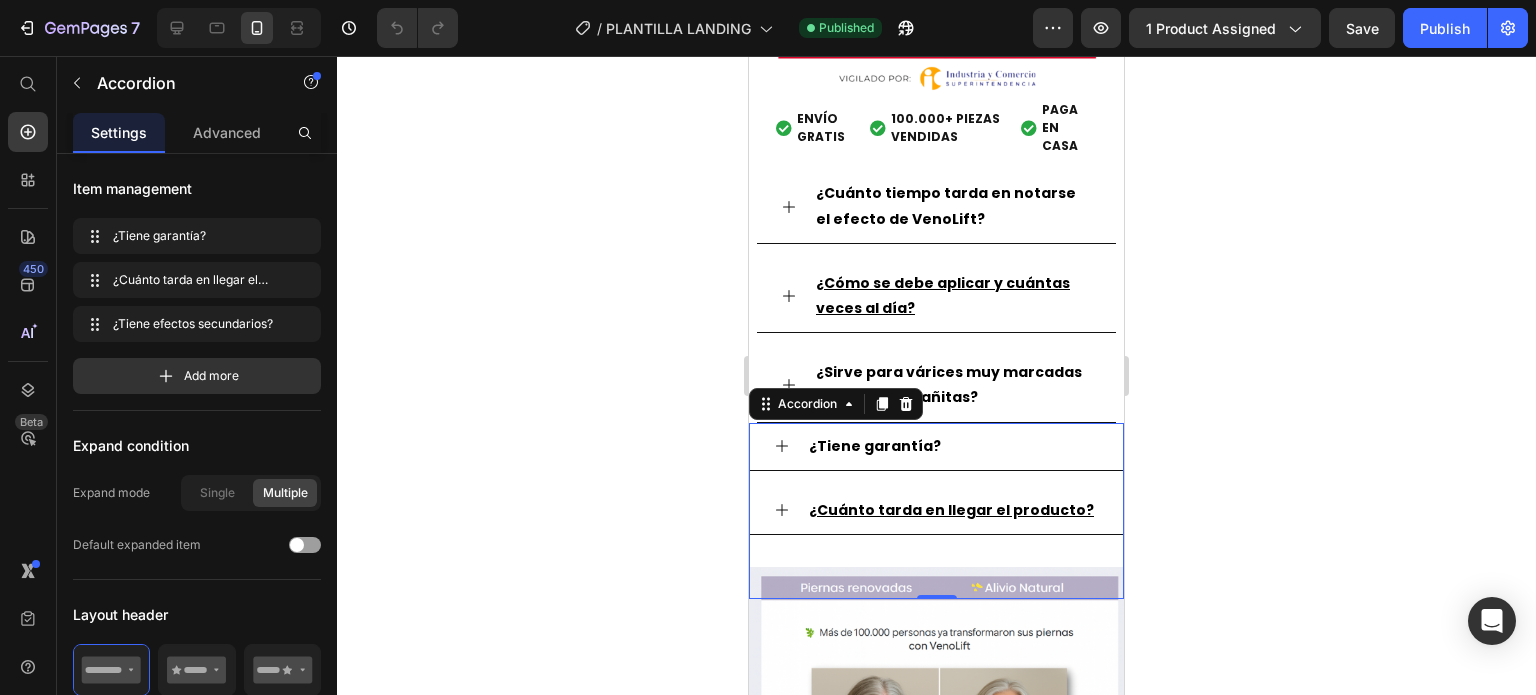 click on "¿Cuánto tarda en llegar el producto?" at bounding box center [951, 510] 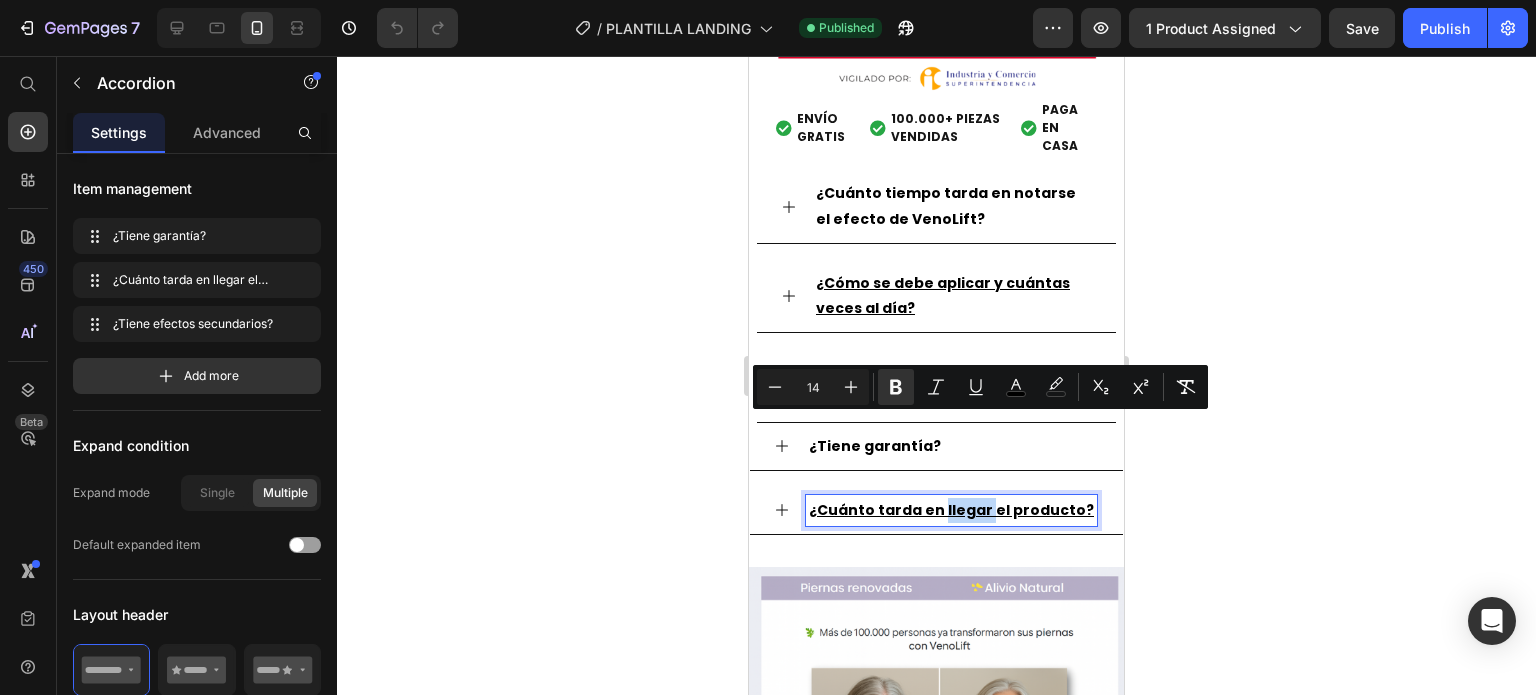 click on "¿Cuánto tarda en llegar el producto?" at bounding box center [951, 510] 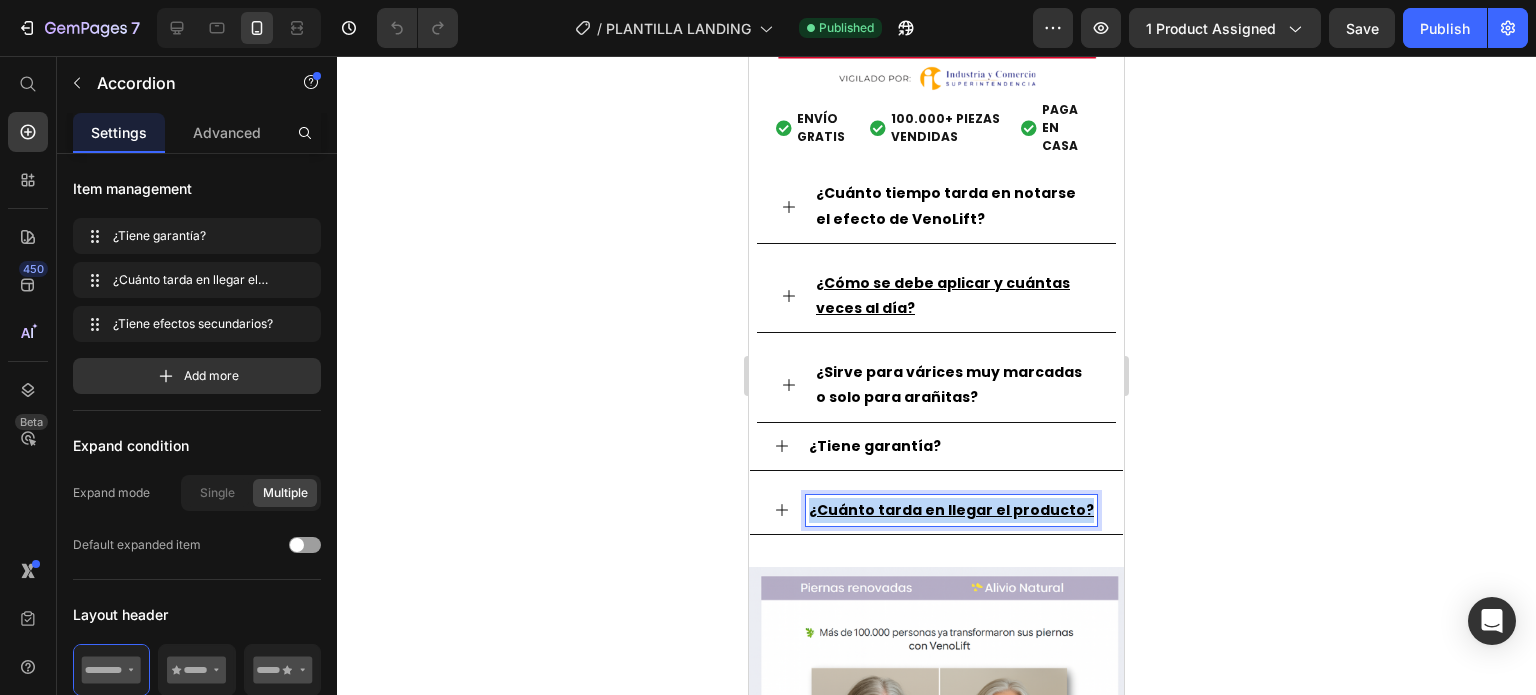 click on "¿Cuánto tarda en llegar el producto?" at bounding box center (951, 510) 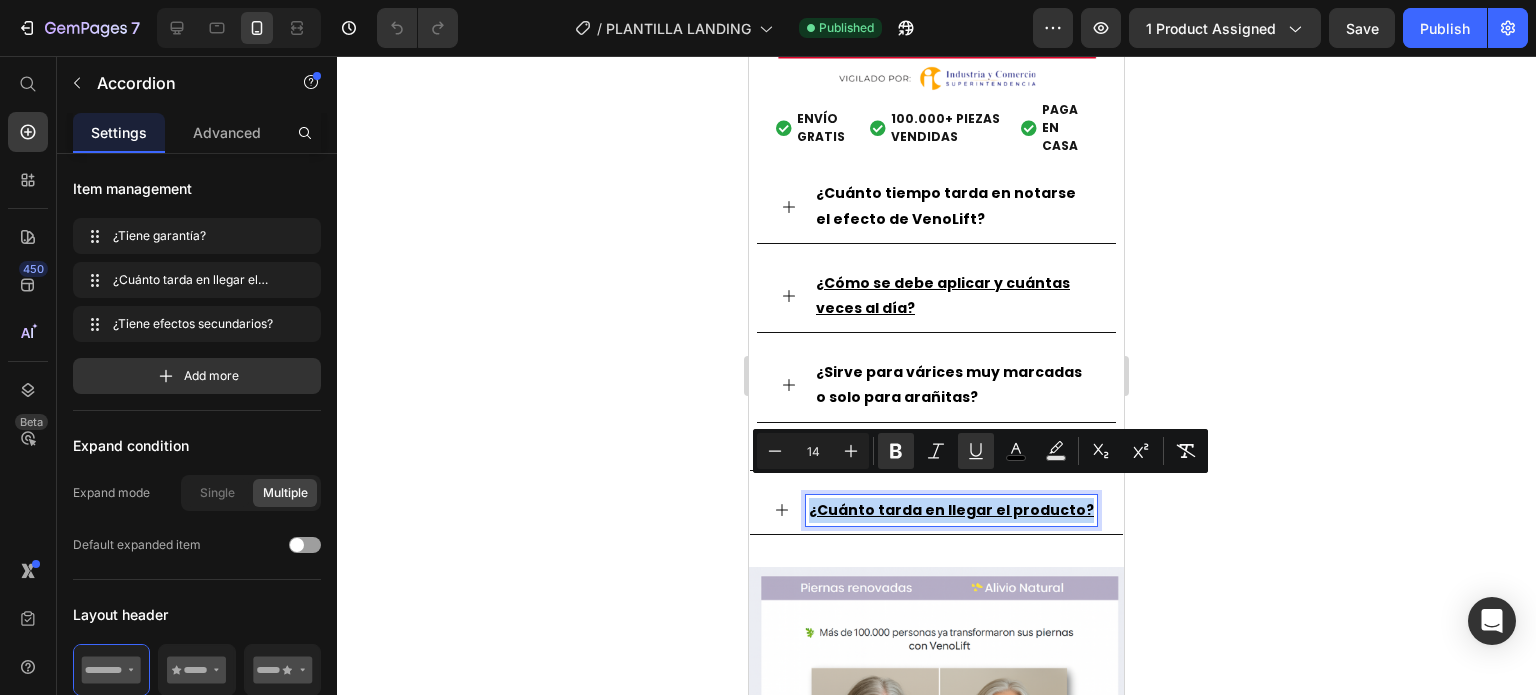 copy on "¿Cuánto tarda en llegar el producto?" 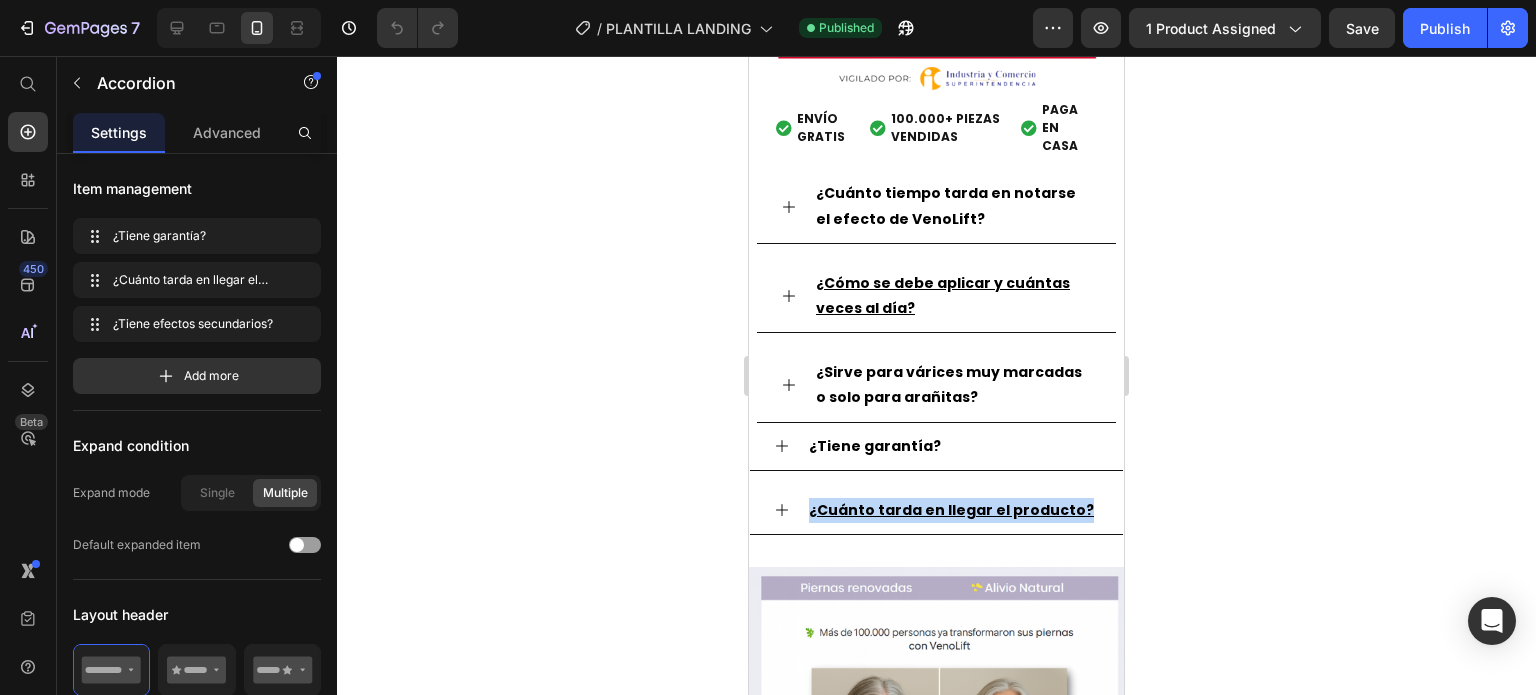 click 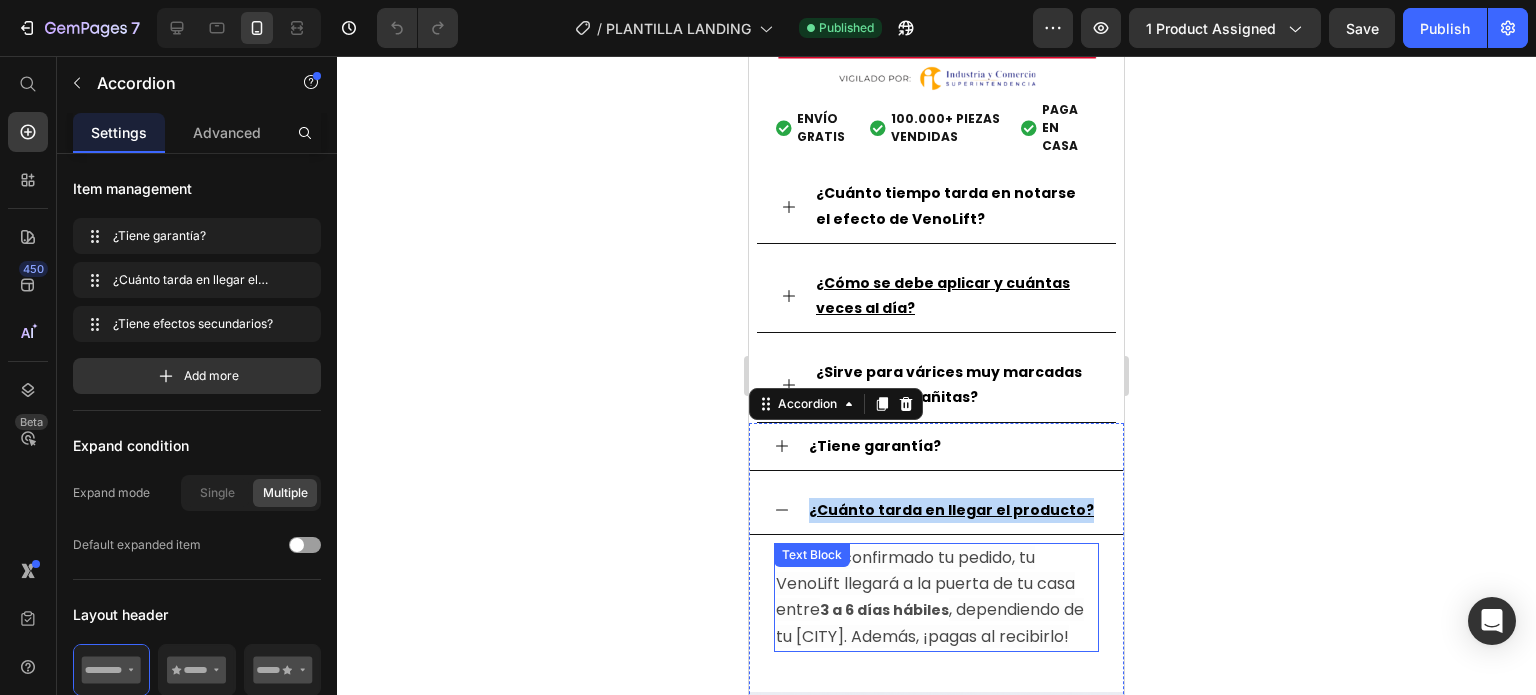 click on "Una vez confirmado tu pedido, tu VenoLift llegará a la puerta de tu casa entre" at bounding box center [925, 583] 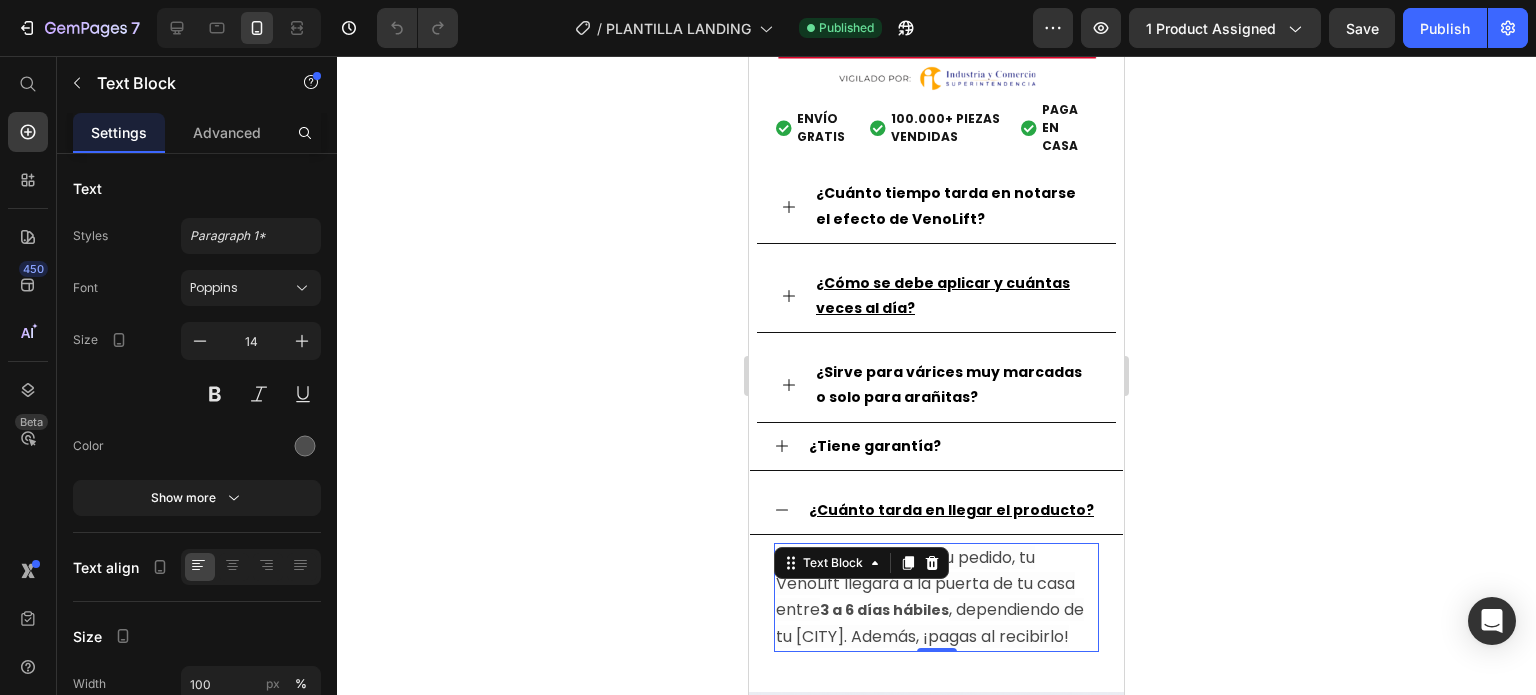 click on "Text Block" at bounding box center (861, 563) 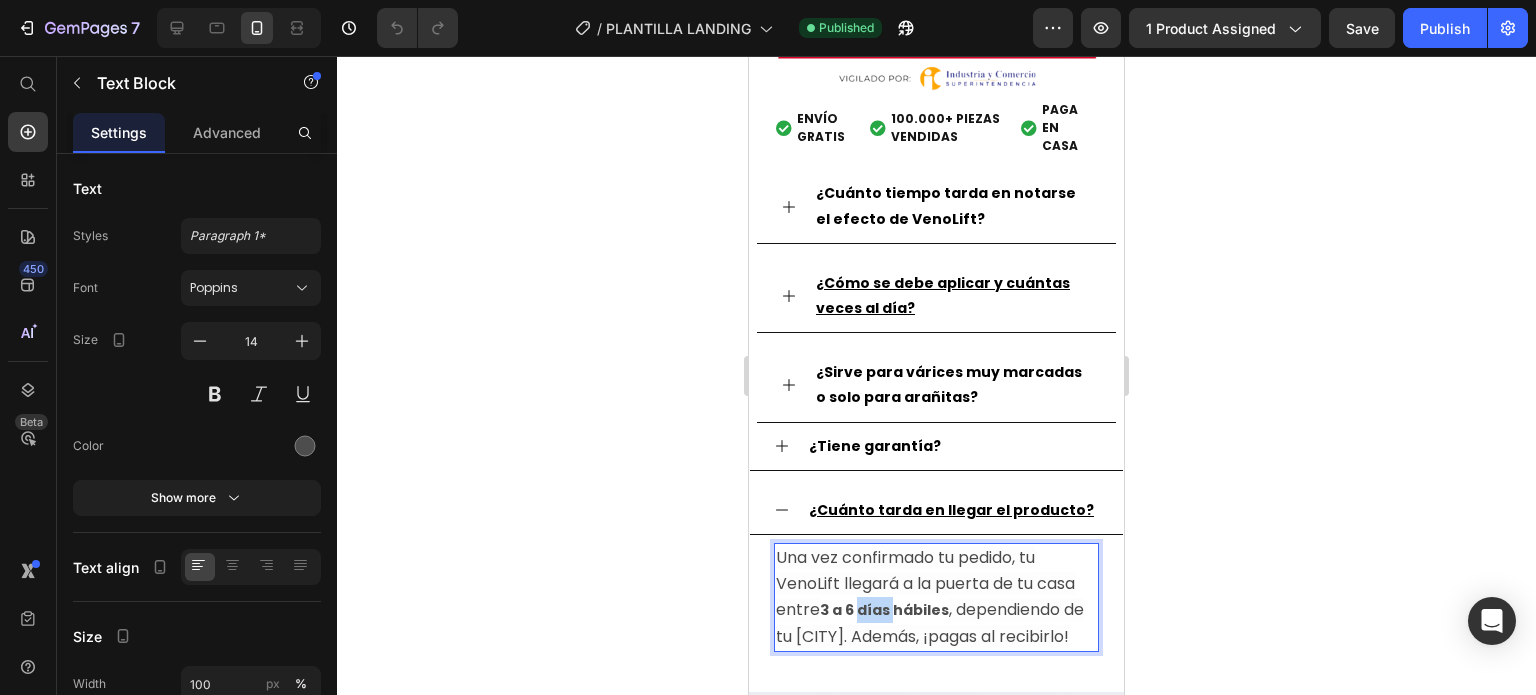 click on "3 a 6 días hábiles" at bounding box center (884, 610) 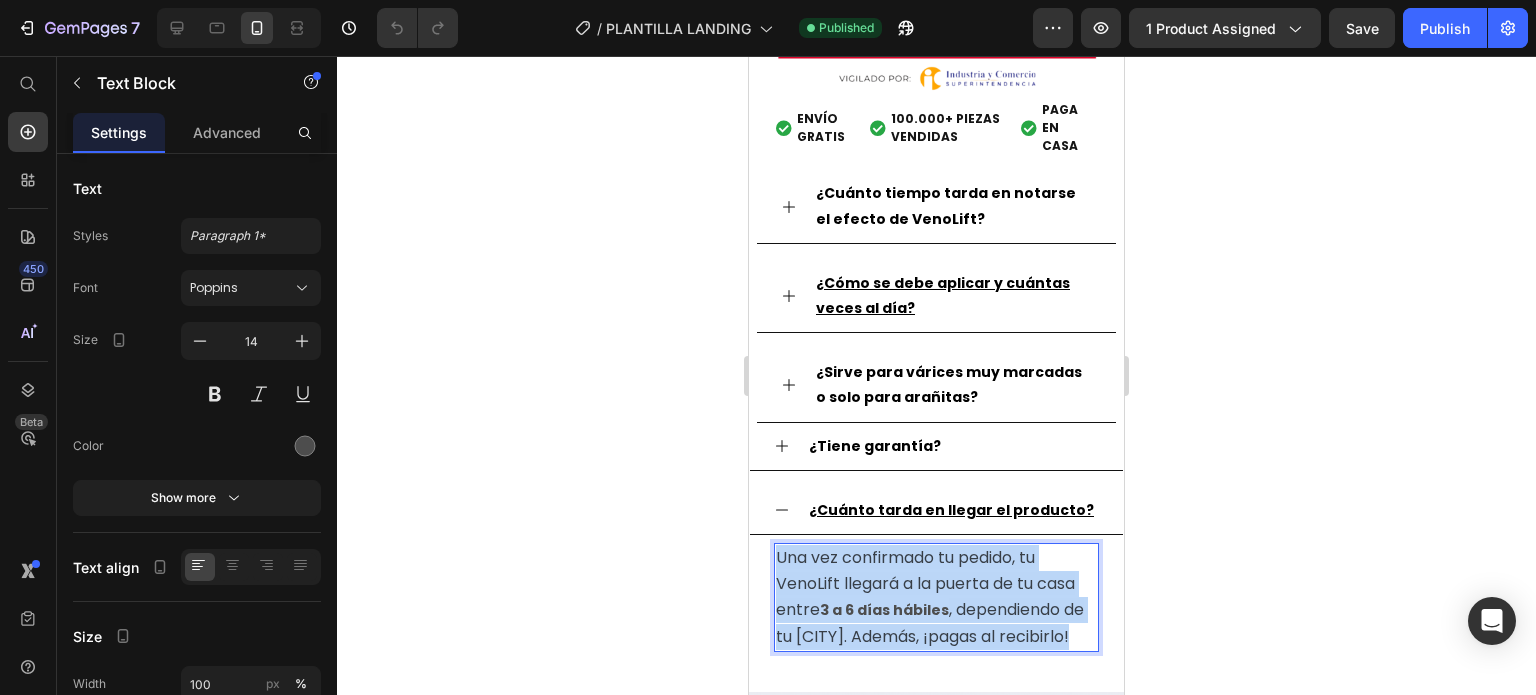 click on "3 a 6 días hábiles" at bounding box center [884, 610] 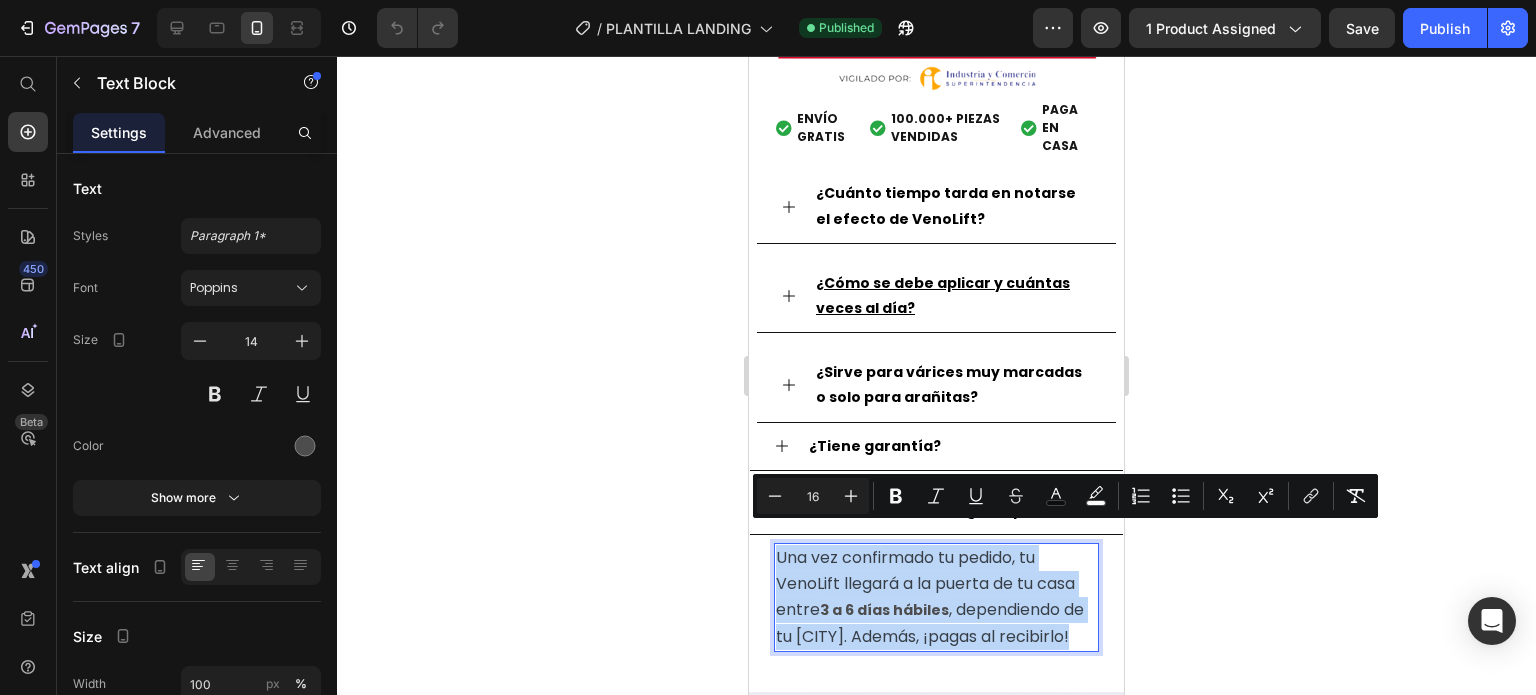 copy on "Una vez confirmado tu pedido, tu VenoLift llegará a la puerta de tu casa entre  3 a 6 días hábiles , dependiendo de tu ciudad. Además, ¡pagas al recibirlo!" 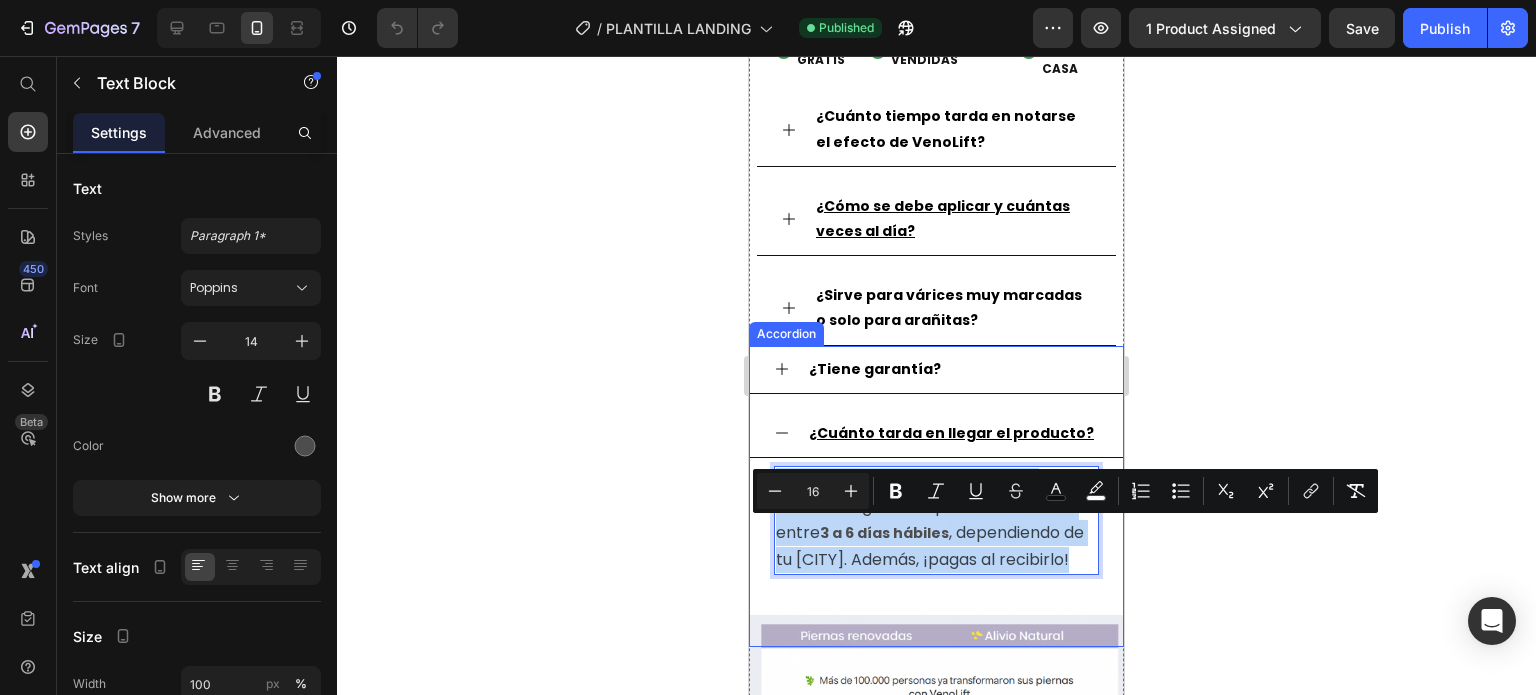 scroll, scrollTop: 1800, scrollLeft: 0, axis: vertical 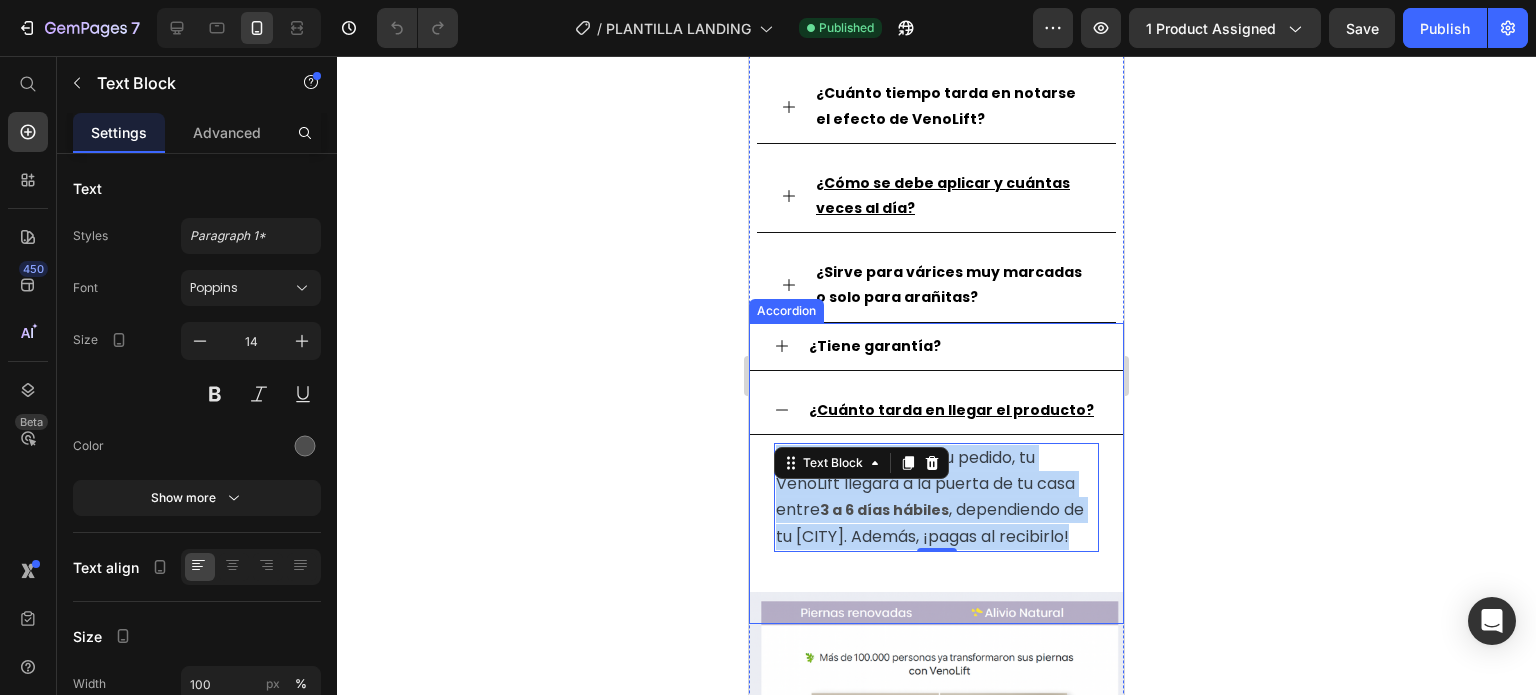 click 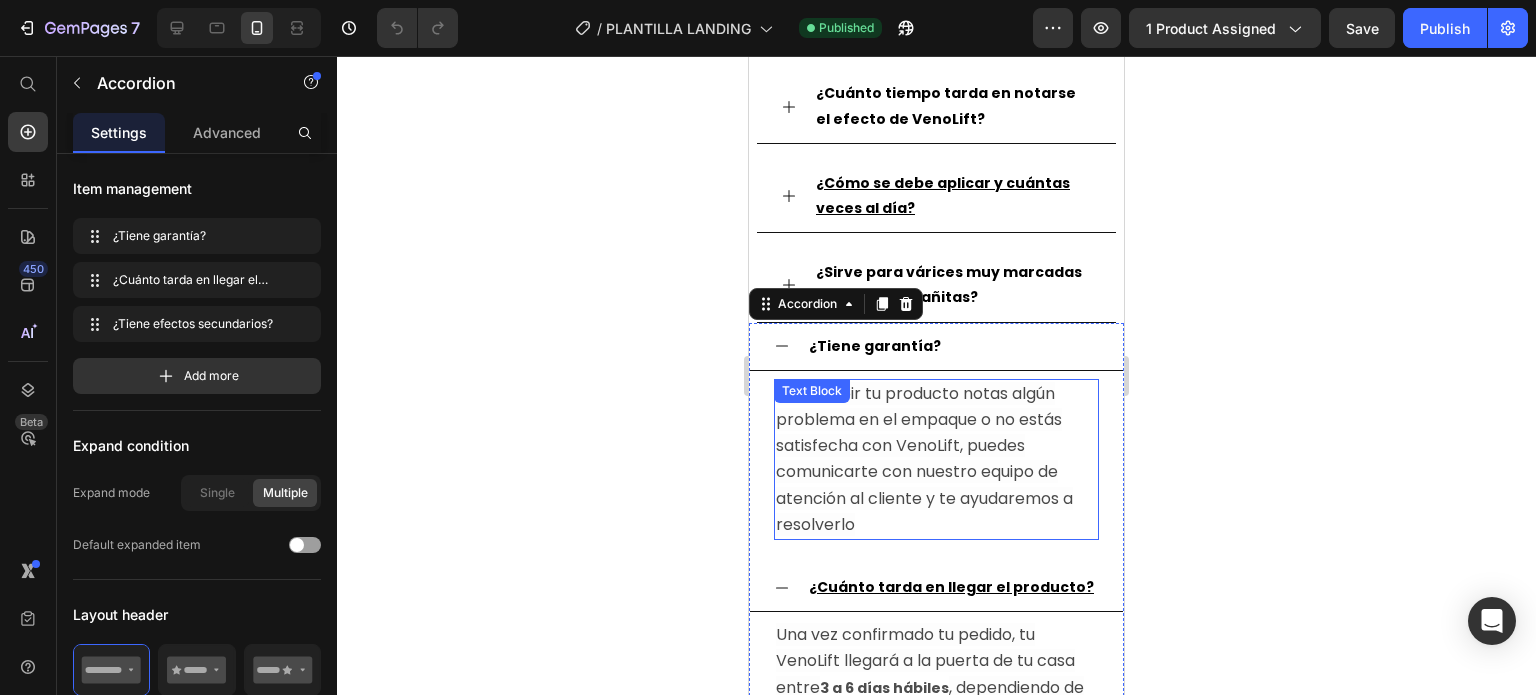 click on "Si al recibir tu producto notas algún problema en el empaque o no estás satisfecha con VenoLift, puedes comunicarte con nuestro equipo de atención al cliente y te ayudaremos a resolverlo" at bounding box center (924, 459) 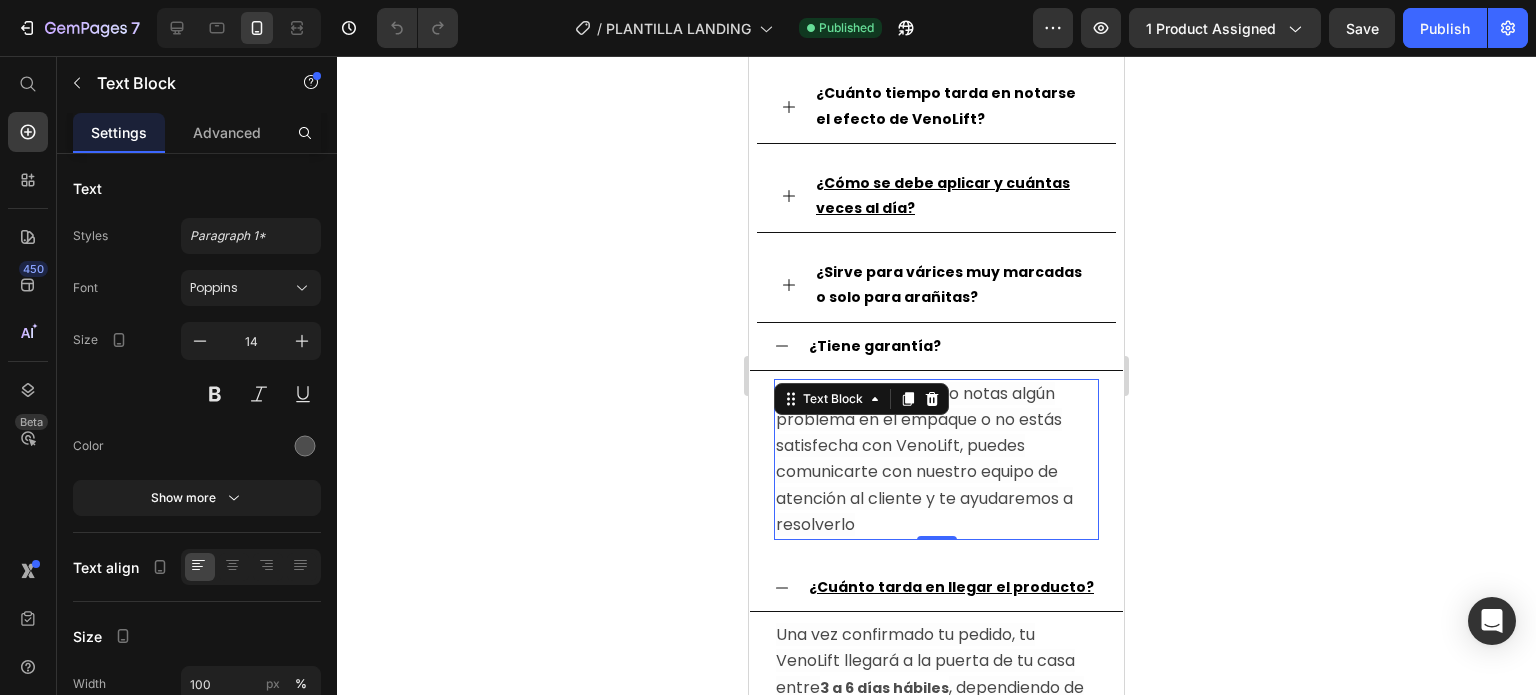 click on "Si al recibir tu producto notas algún problema en el empaque o no estás satisfecha con VenoLift, puedes comunicarte con nuestro equipo de atención al cliente y te ayudaremos a resolverlo" at bounding box center (924, 459) 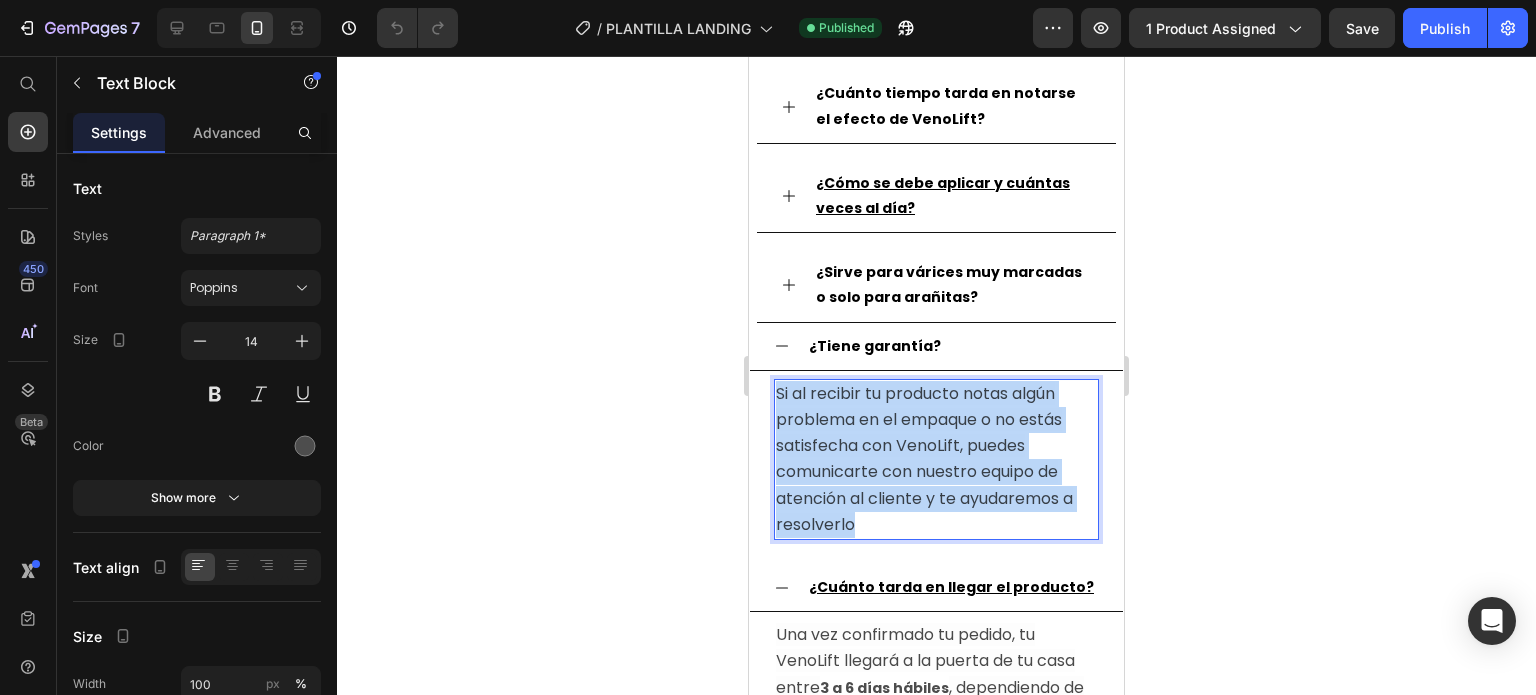 click on "Si al recibir tu producto notas algún problema en el empaque o no estás satisfecha con VenoLift, puedes comunicarte con nuestro equipo de atención al cliente y te ayudaremos a resolverlo" at bounding box center [924, 459] 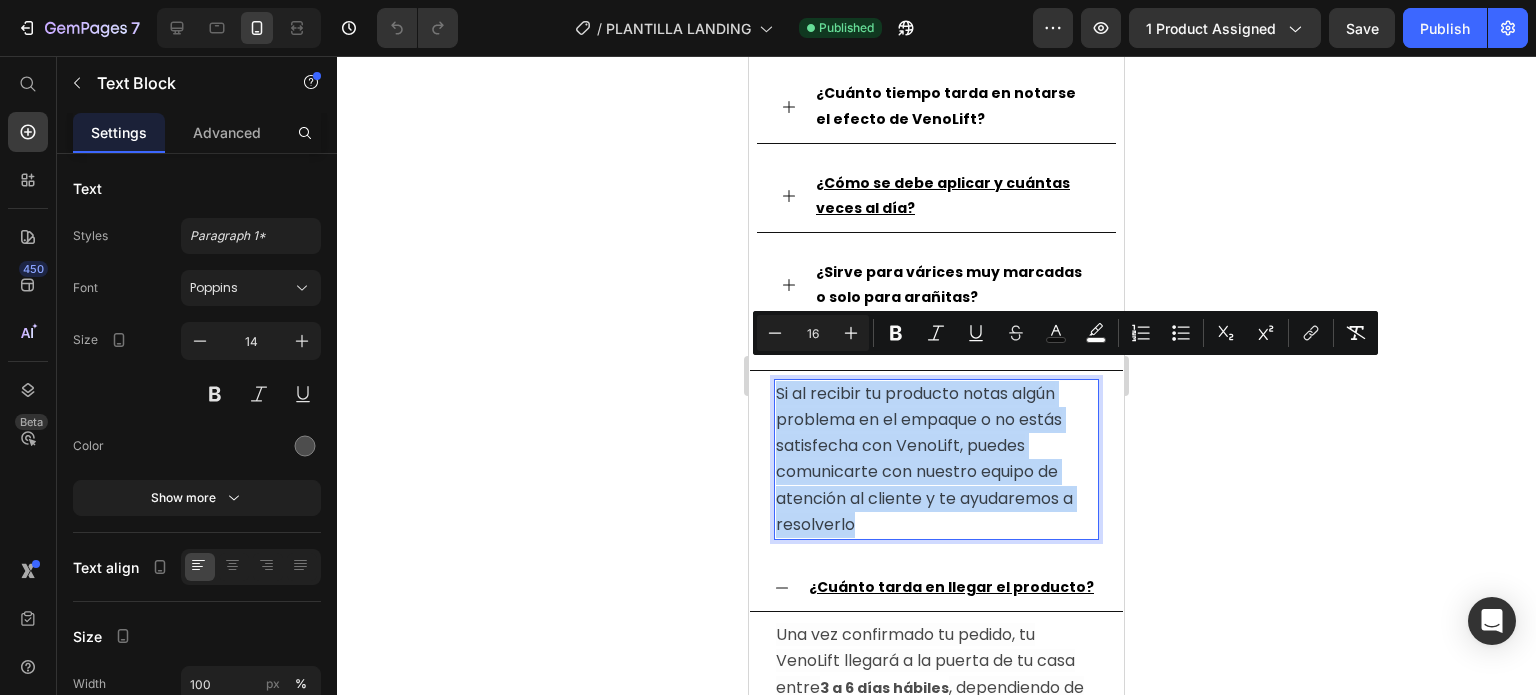copy on "Si al recibir tu producto notas algún problema en el empaque o no estás satisfecha con VenoLift, puedes comunicarte con nuestro equipo de atención al cliente y te ayudaremos a resolverlo" 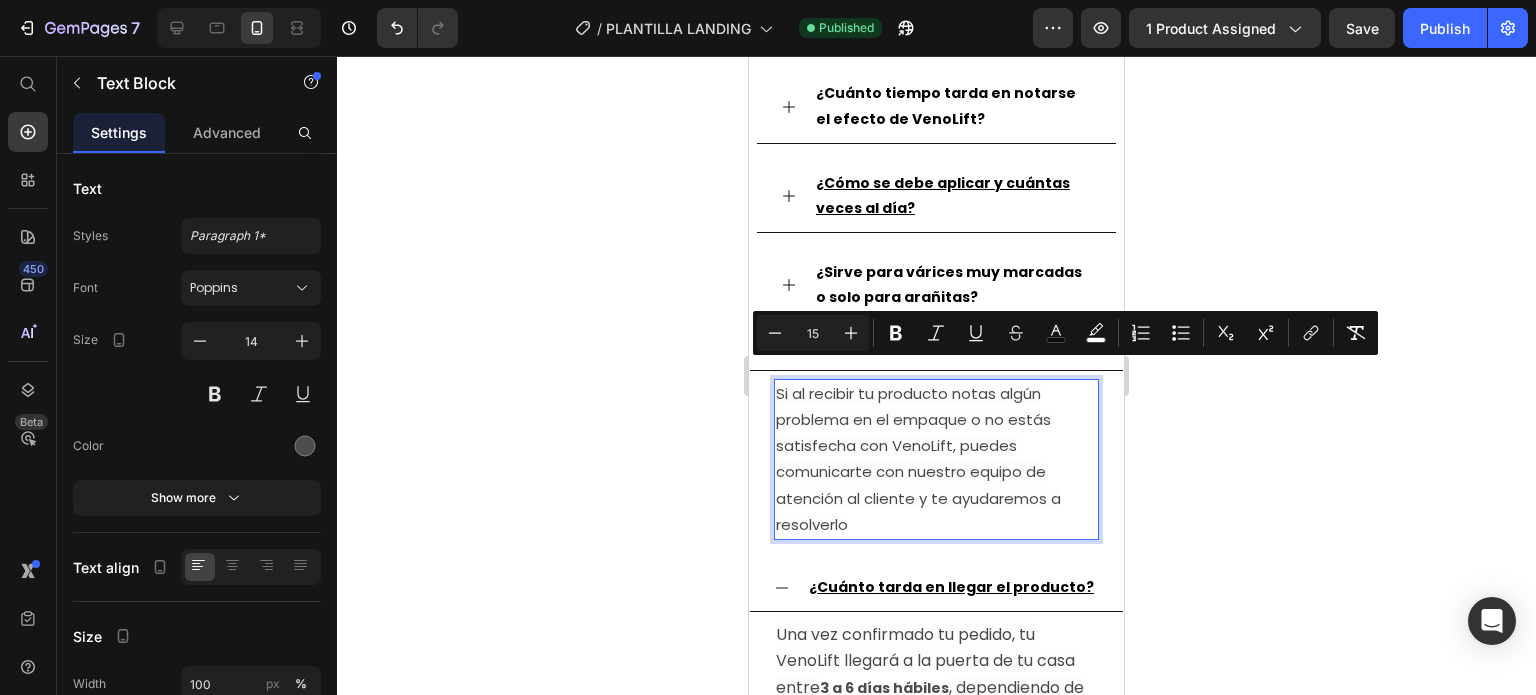 click 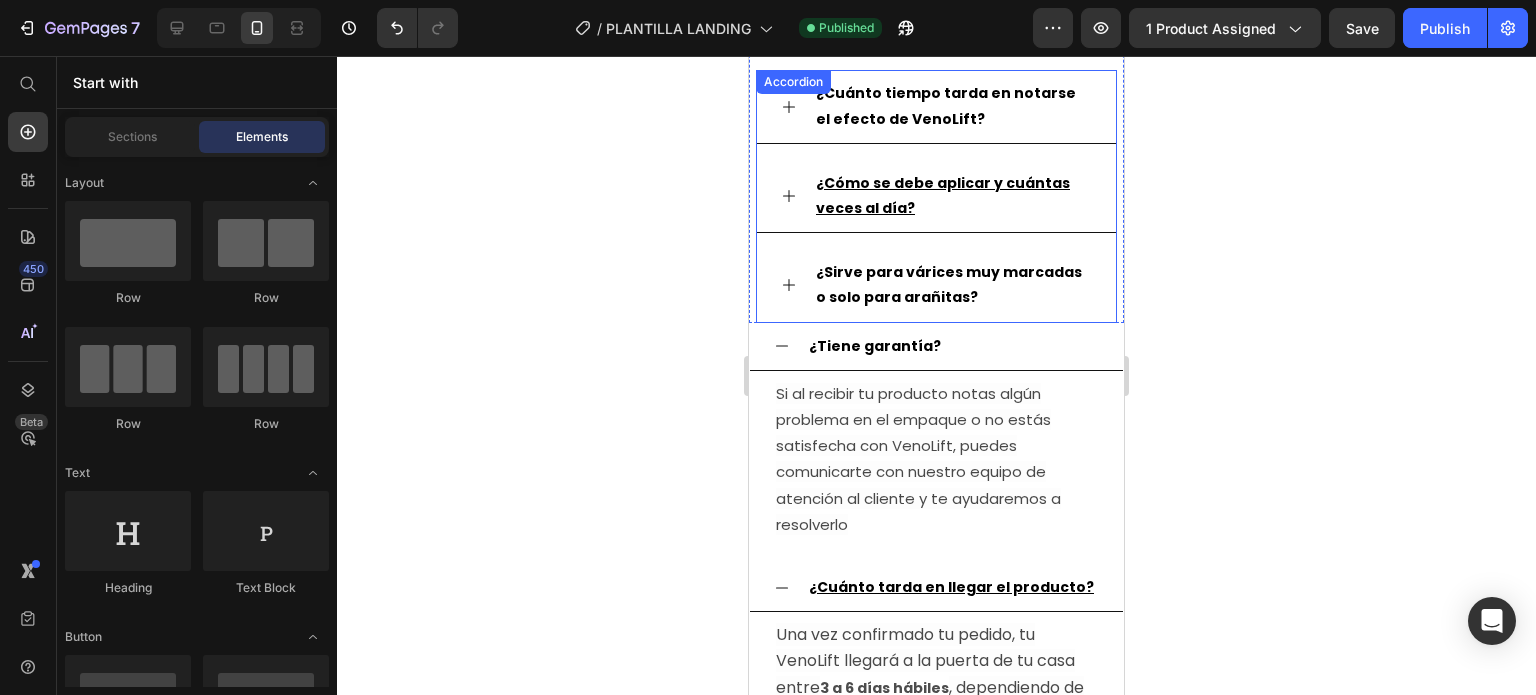 click 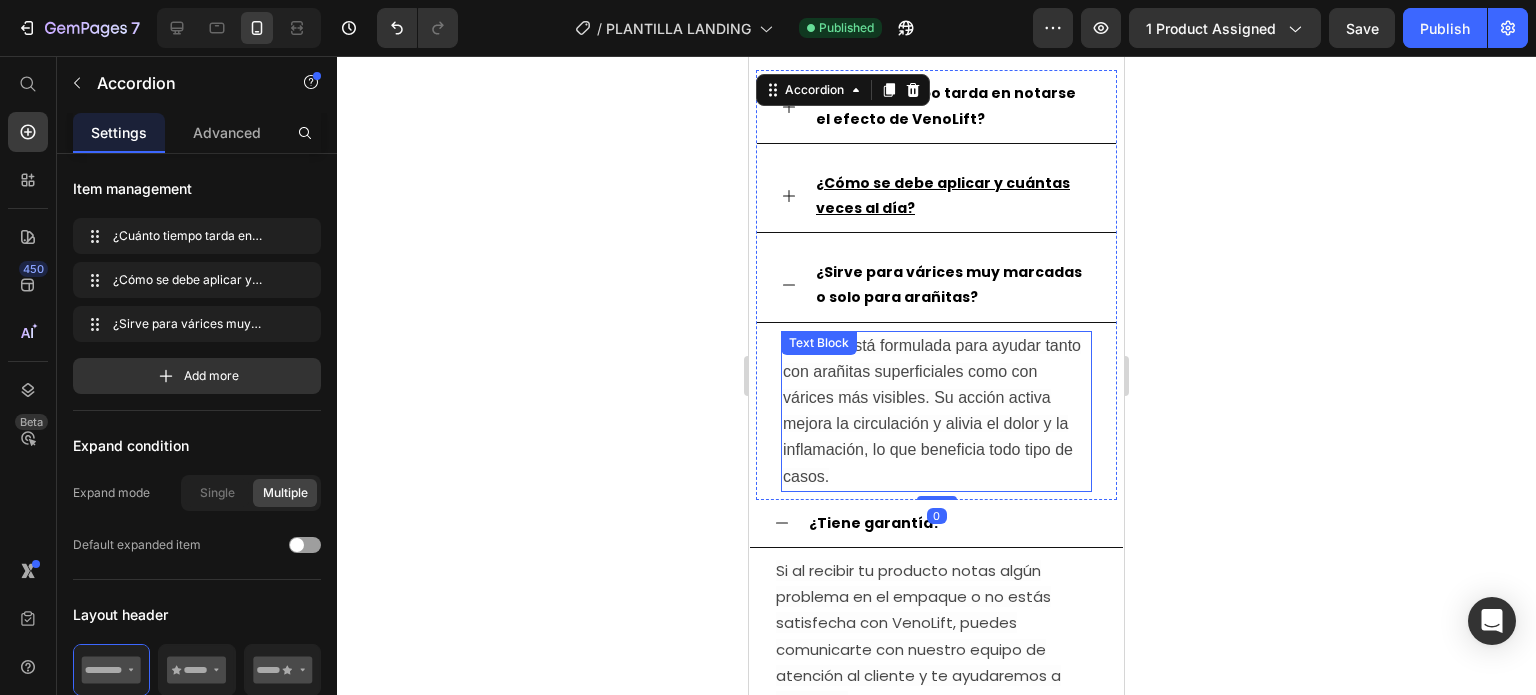 click on "VenoLift está formulada para ayudar tanto con arañitas superficiales como con várices más visibles. Su acción activa mejora la circulación y alivia el dolor y la inflamación, lo que beneficia todo tipo de casos." at bounding box center (936, 411) 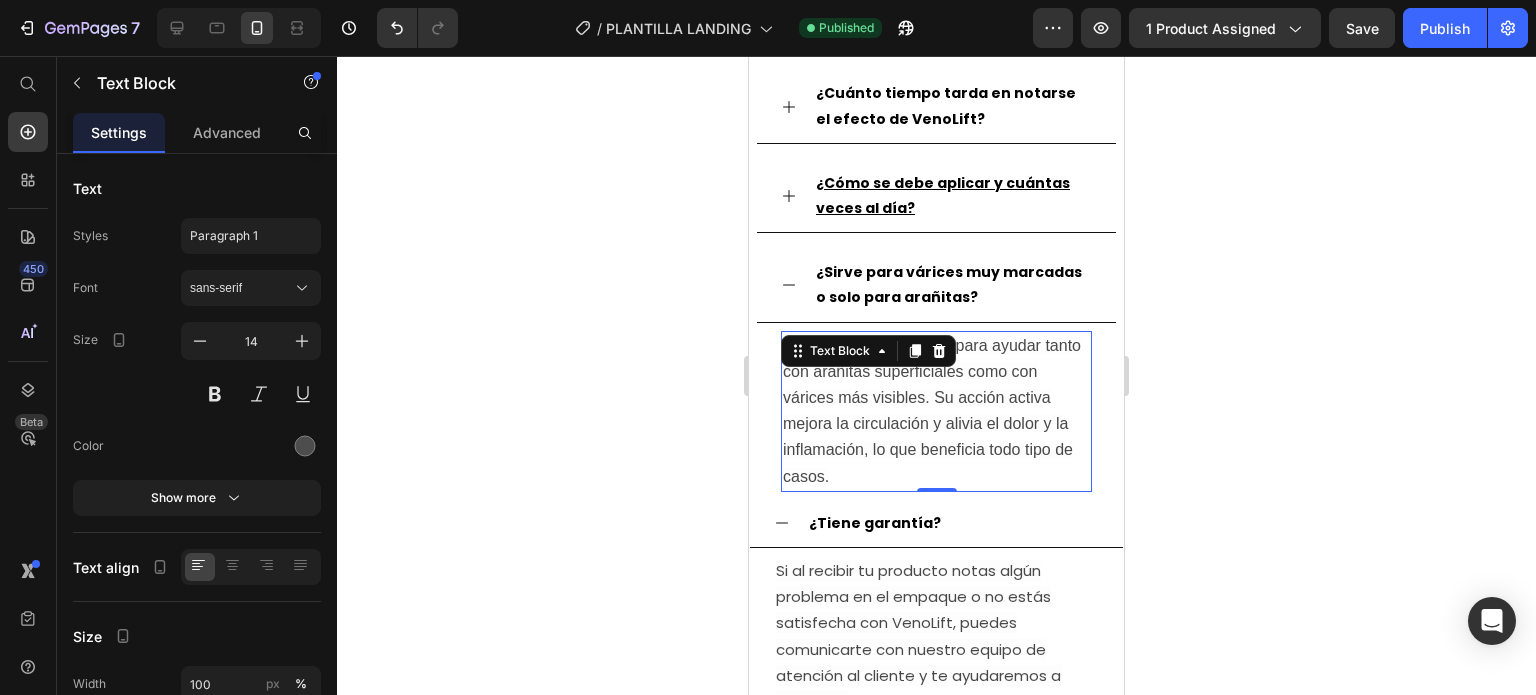 click on "VenoLift está formulada para ayudar tanto con arañitas superficiales como con várices más visibles. Su acción activa mejora la circulación y alivia el dolor y la inflamación, lo que beneficia todo tipo de casos." at bounding box center (936, 411) 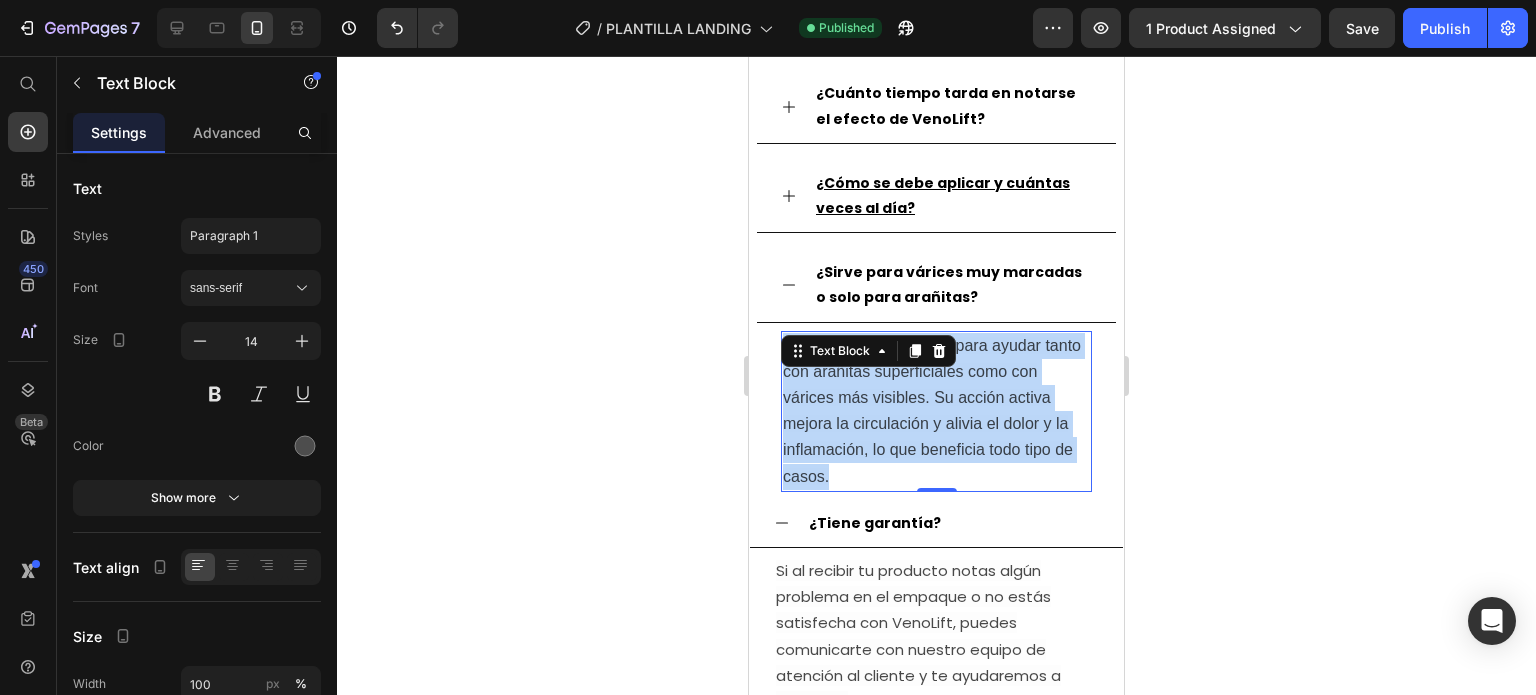 click on "VenoLift está formulada para ayudar tanto con arañitas superficiales como con várices más visibles. Su acción activa mejora la circulación y alivia el dolor y la inflamación, lo que beneficia todo tipo de casos." at bounding box center [936, 411] 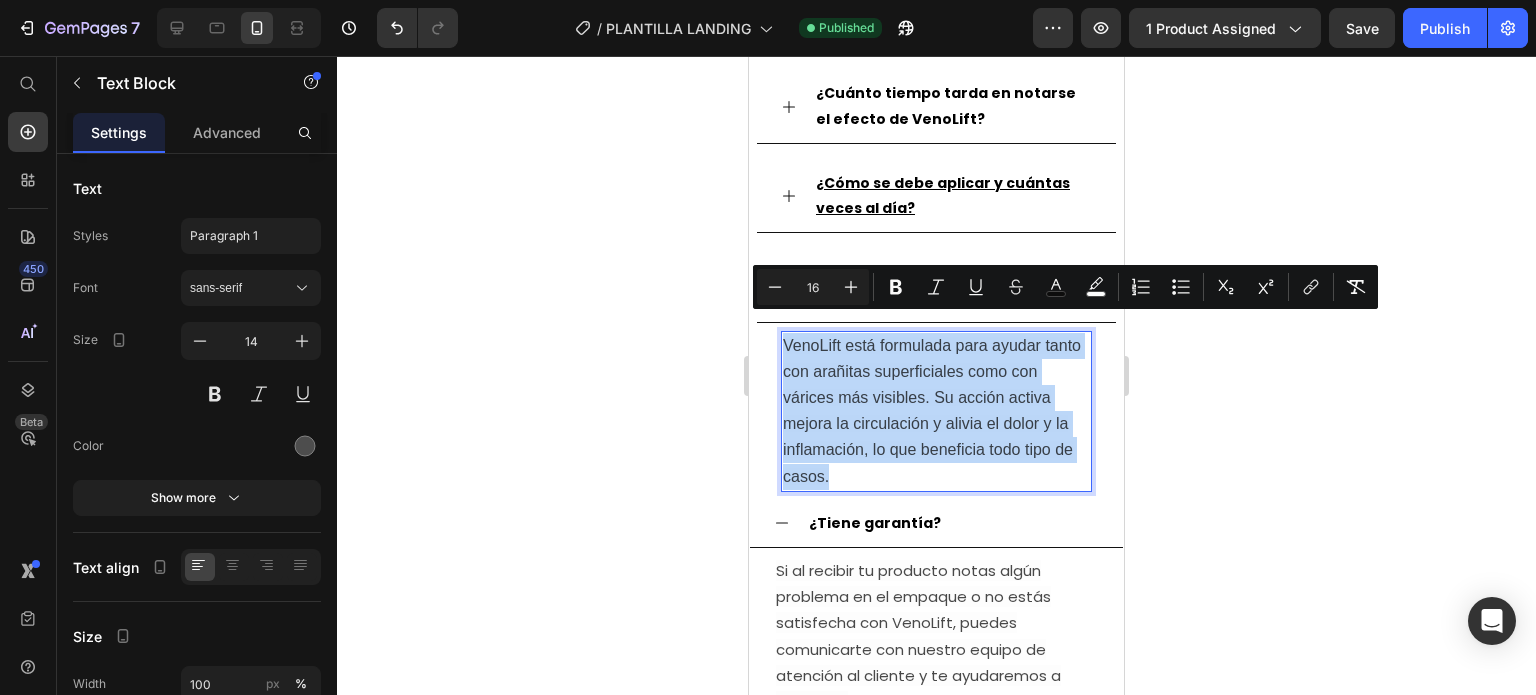 copy on "VenoLift está formulada para ayudar tanto con arañitas superficiales como con várices más visibles. Su acción activa mejora la circulación y alivia el dolor y la inflamación, lo que beneficia todo tipo de casos." 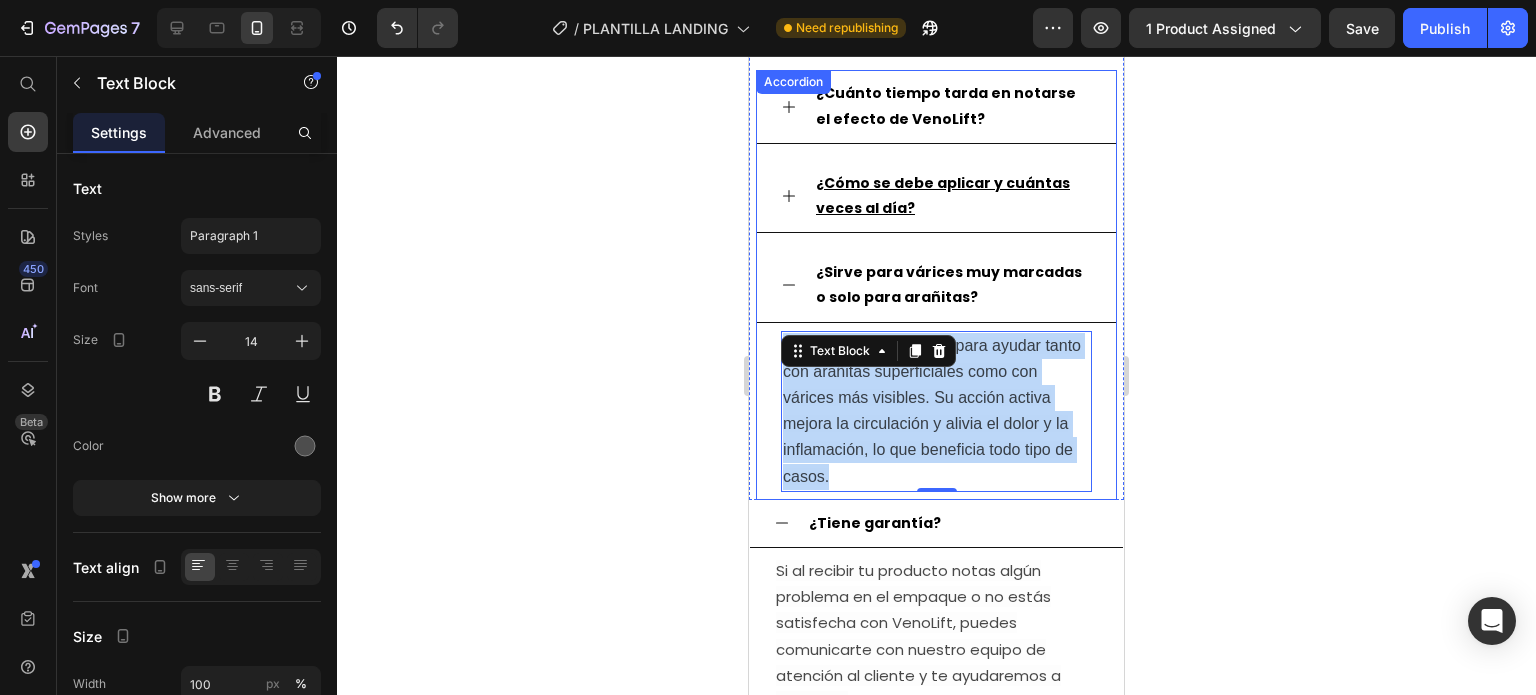 click 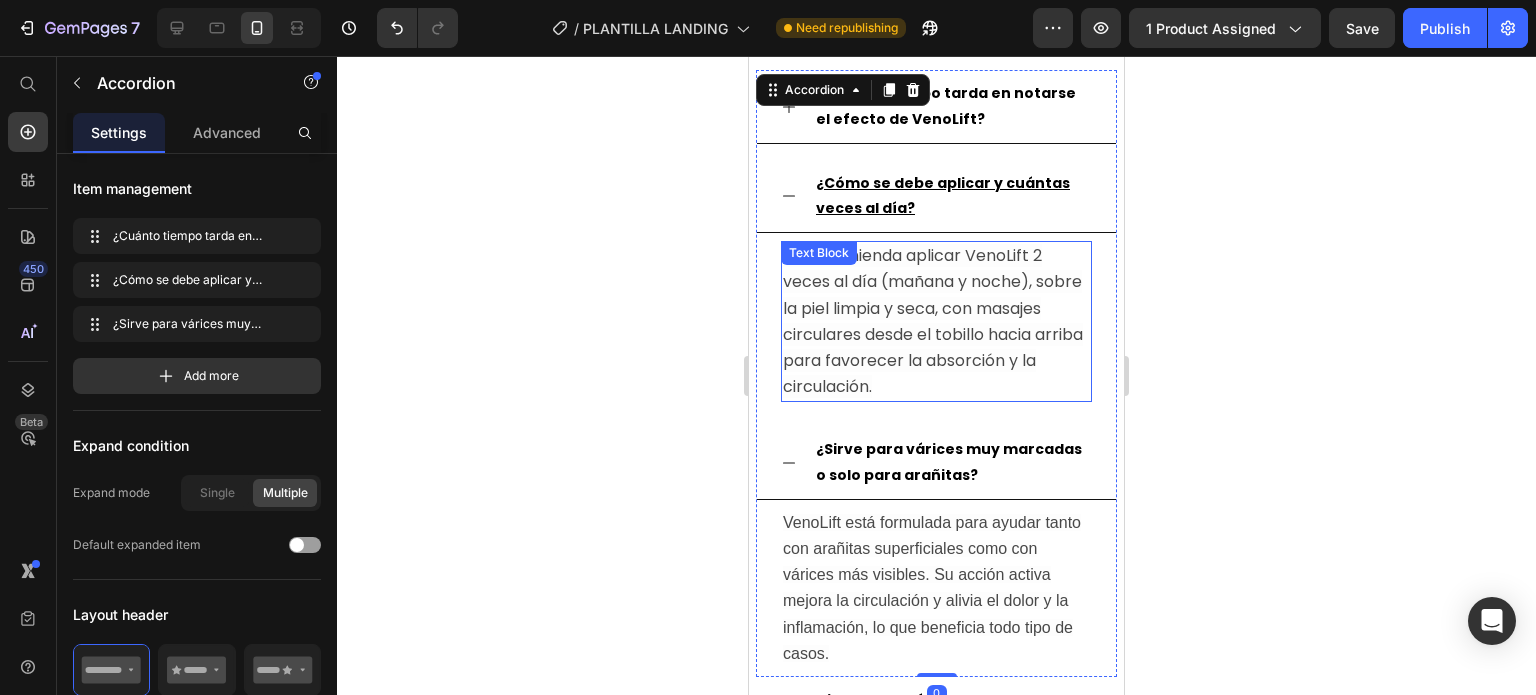 click on "Se recomienda aplicar VenoLift 2 veces al día (mañana y noche), sobre la piel limpia y seca, con masajes circulares desde el tobillo hacia arriba para favorecer la absorción y la circulación." at bounding box center [933, 321] 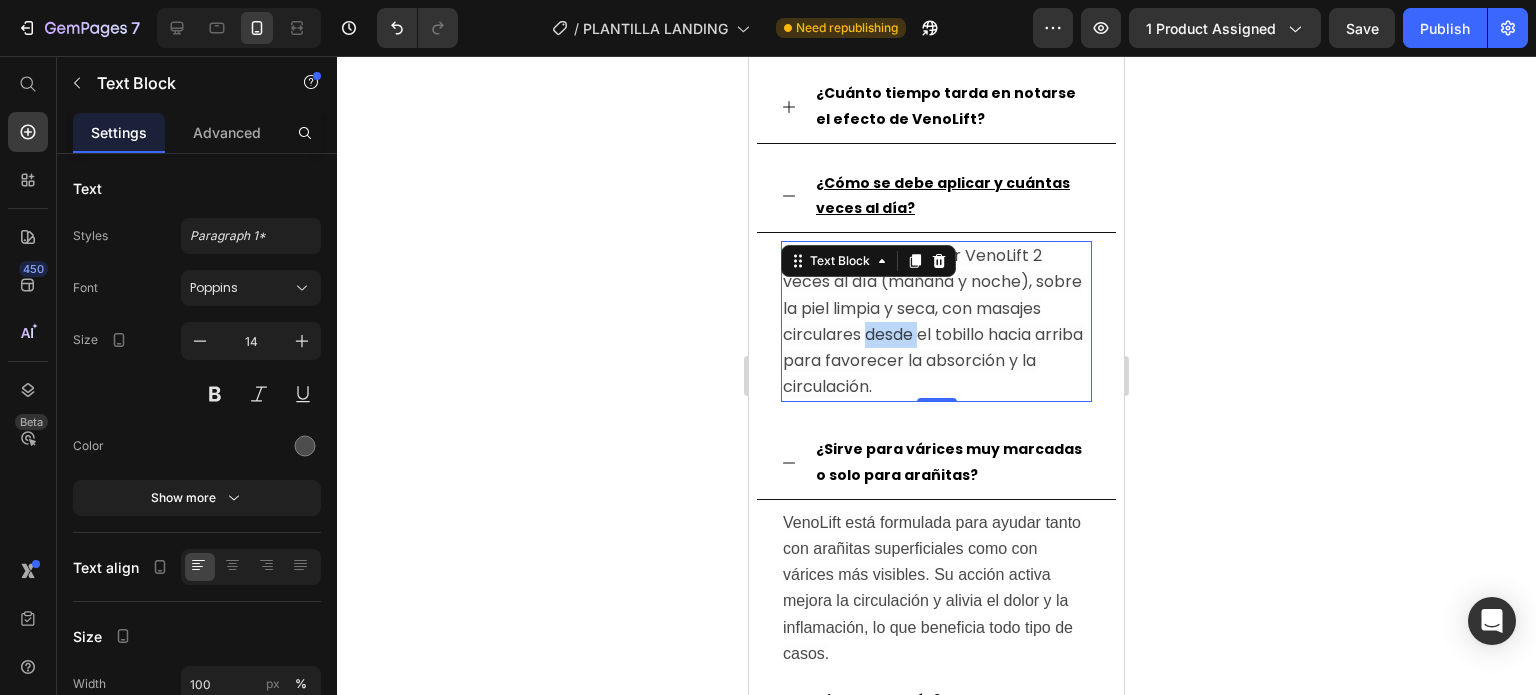 click on "Se recomienda aplicar VenoLift 2 veces al día (mañana y noche), sobre la piel limpia y seca, con masajes circulares desde el tobillo hacia arriba para favorecer la absorción y la circulación." at bounding box center (933, 321) 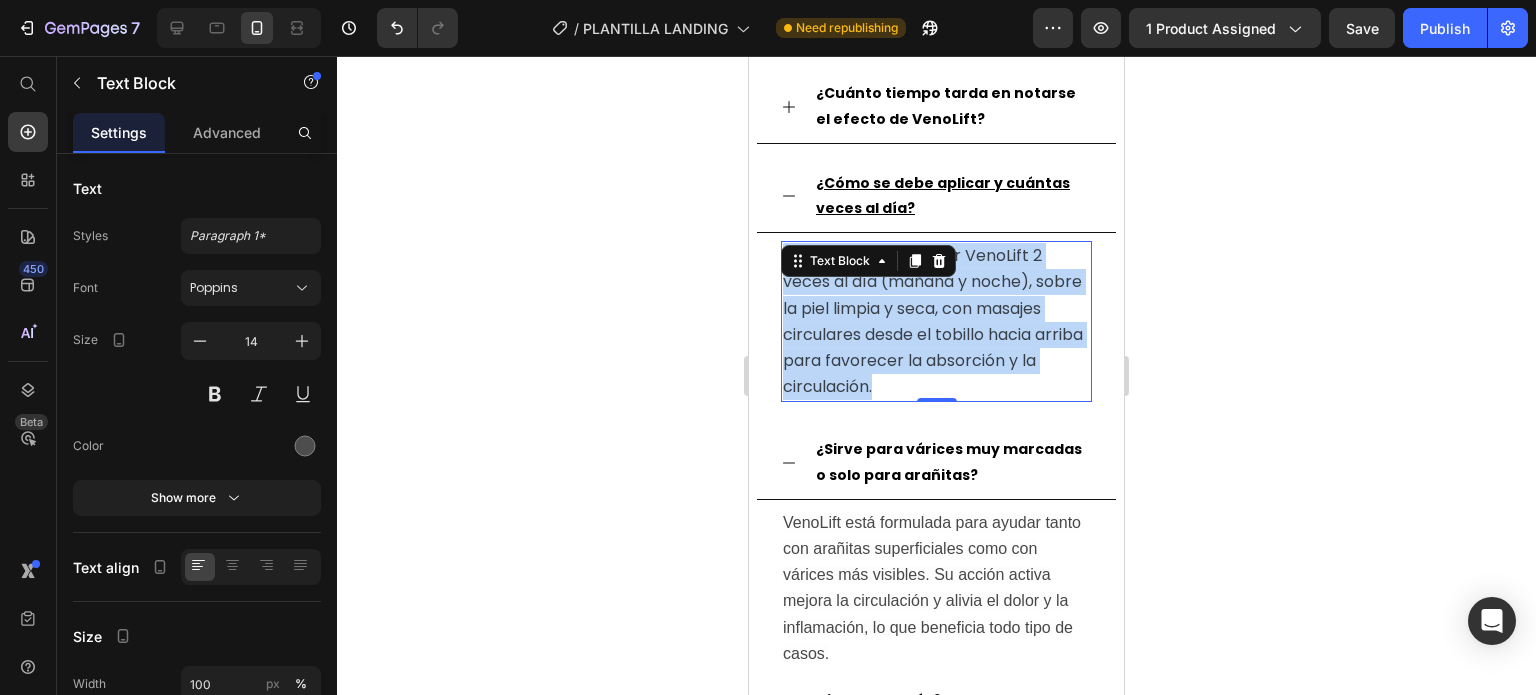 click on "Se recomienda aplicar VenoLift 2 veces al día (mañana y noche), sobre la piel limpia y seca, con masajes circulares desde el tobillo hacia arriba para favorecer la absorción y la circulación." at bounding box center (933, 321) 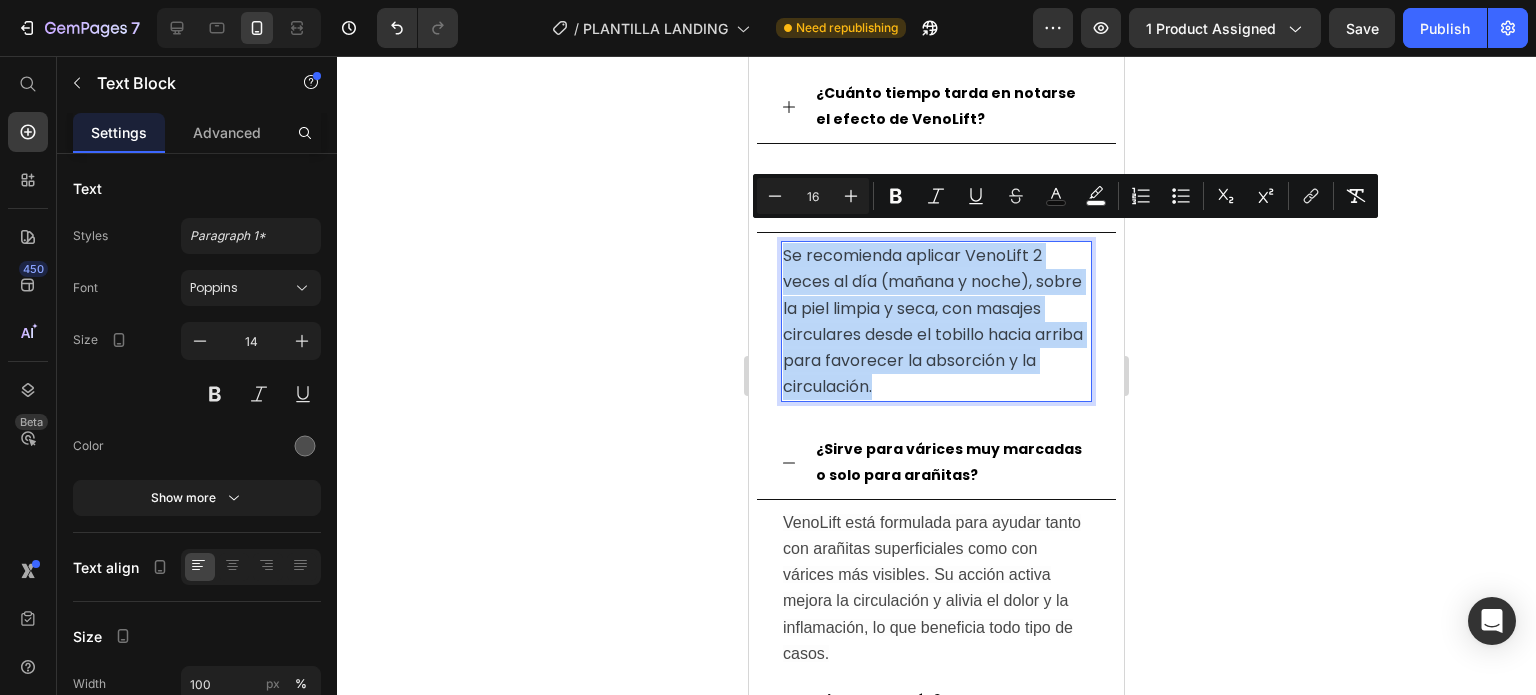 copy on "Se recomienda aplicar VenoLift 2 veces al día (mañana y noche), sobre la piel limpia y seca, con masajes circulares desde el tobillo hacia arriba para favorecer la absorción y la circulación." 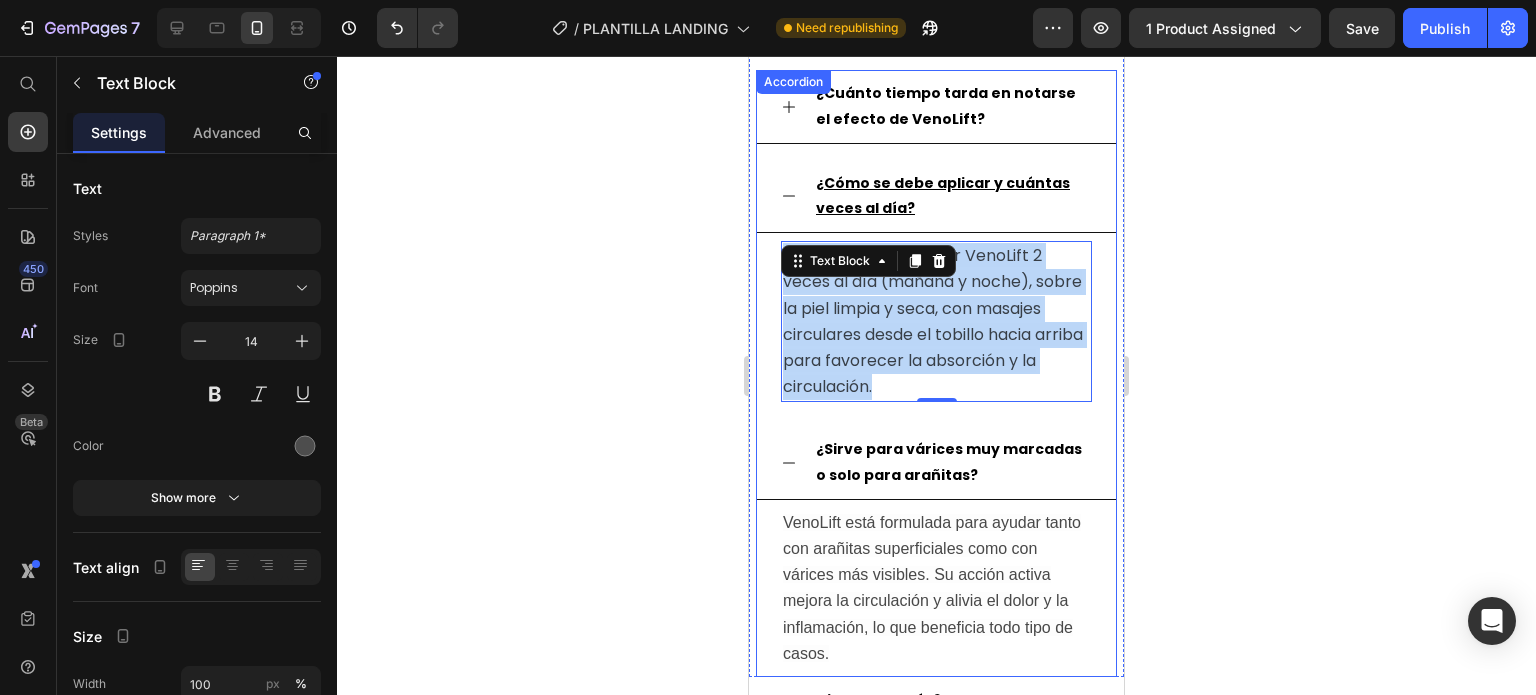 click 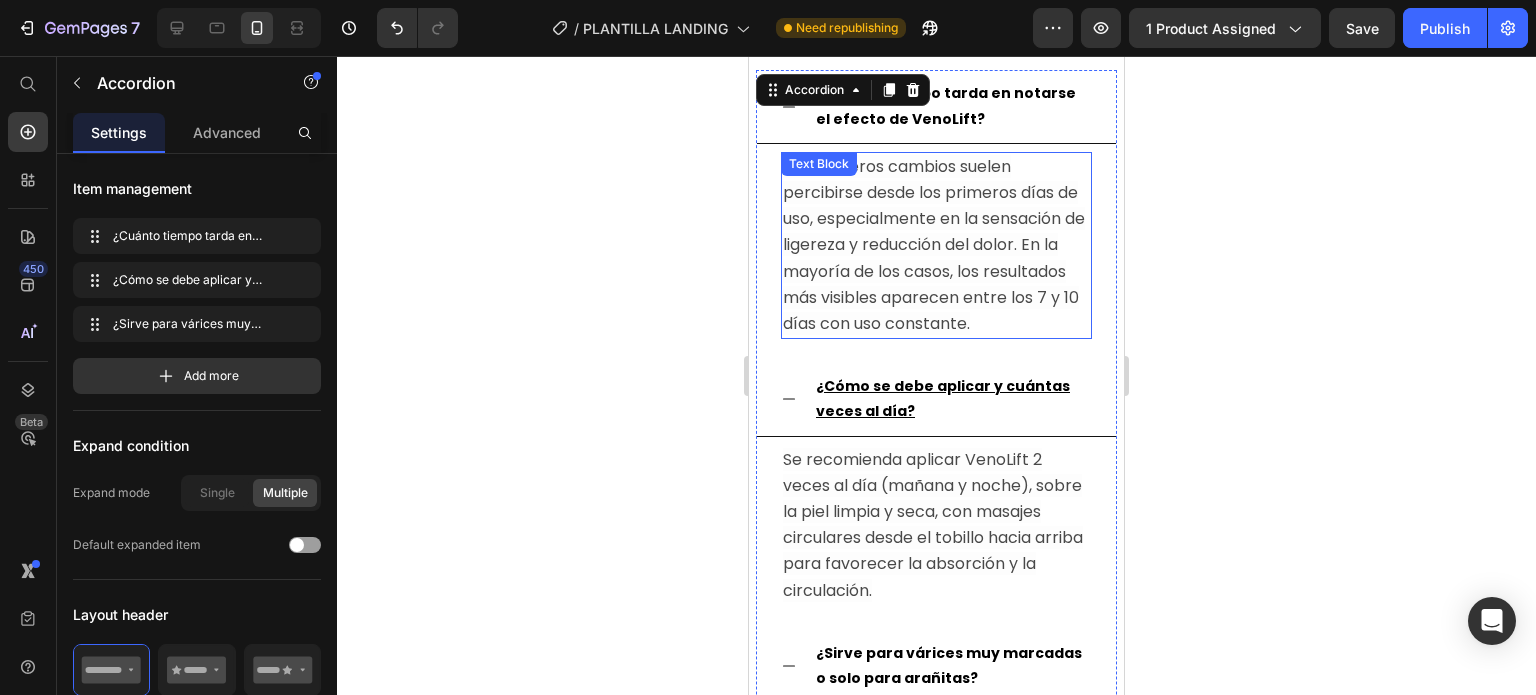 click on "Los primeros cambios suelen percibirse desde los primeros días de uso, especialmente en la sensación de ligereza y reducción del dolor. En la mayoría de los casos, los resultados más visibles aparecen entre los 7 y 10 días con uso constante." at bounding box center [934, 245] 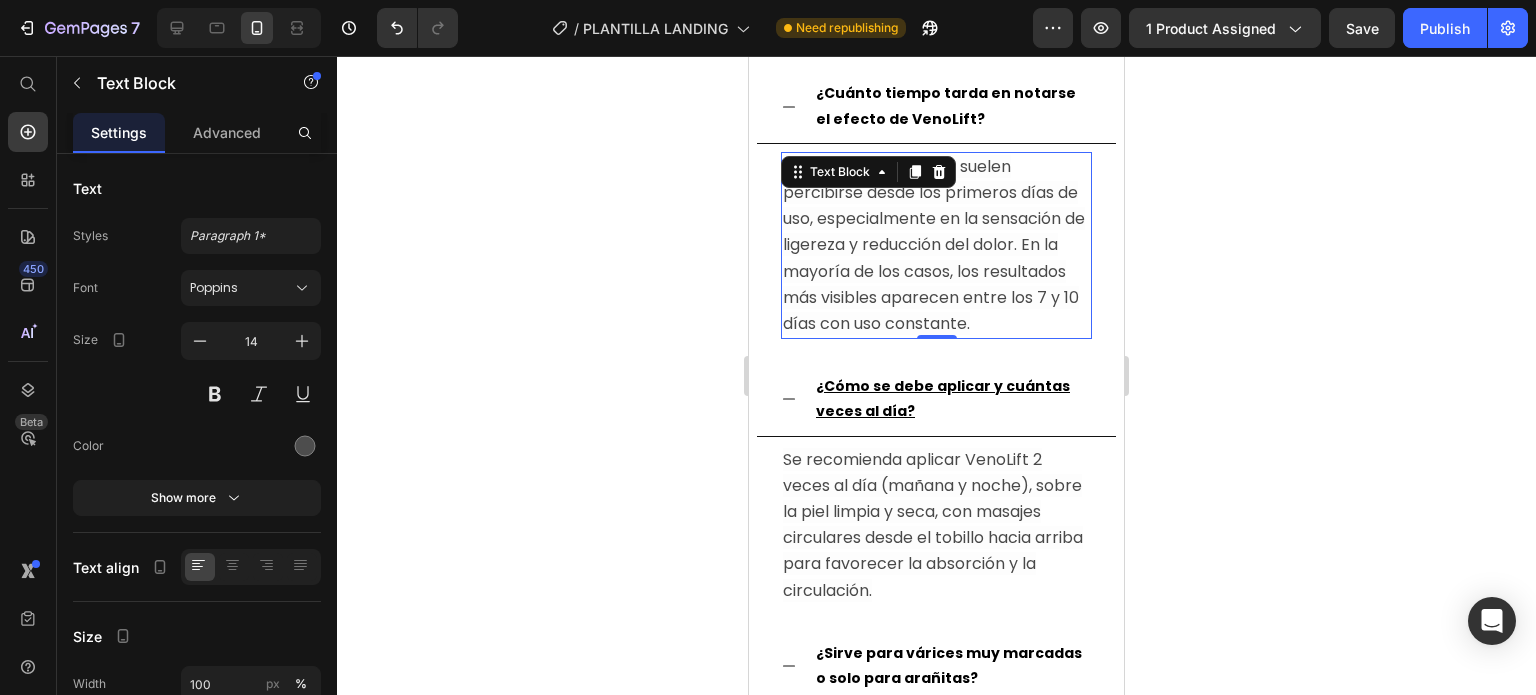 click on "Los primeros cambios suelen percibirse desde los primeros días de uso, especialmente en la sensación de ligereza y reducción del dolor. En la mayoría de los casos, los resultados más visibles aparecen entre los 7 y 10 días con uso constante." at bounding box center (934, 245) 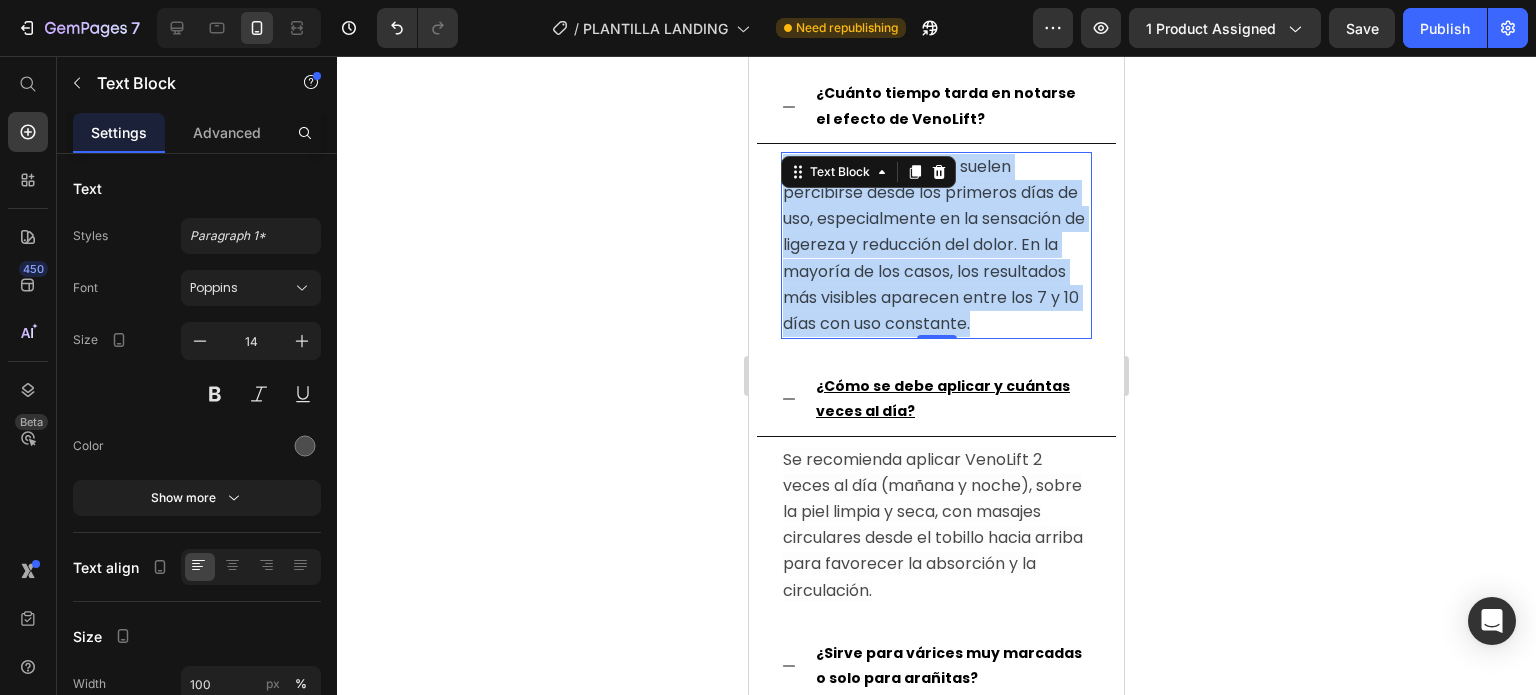 click on "Los primeros cambios suelen percibirse desde los primeros días de uso, especialmente en la sensación de ligereza y reducción del dolor. En la mayoría de los casos, los resultados más visibles aparecen entre los 7 y 10 días con uso constante." at bounding box center (934, 245) 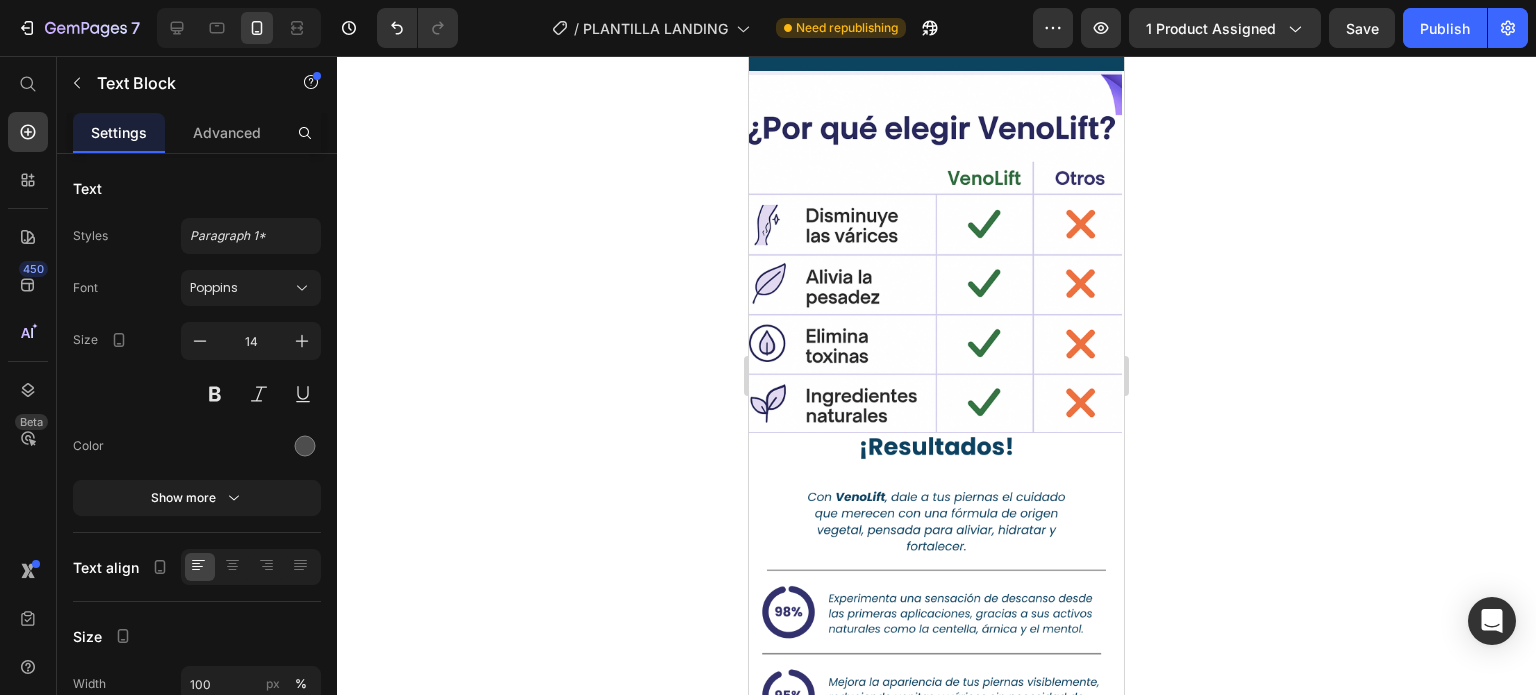 scroll, scrollTop: 3993, scrollLeft: 0, axis: vertical 